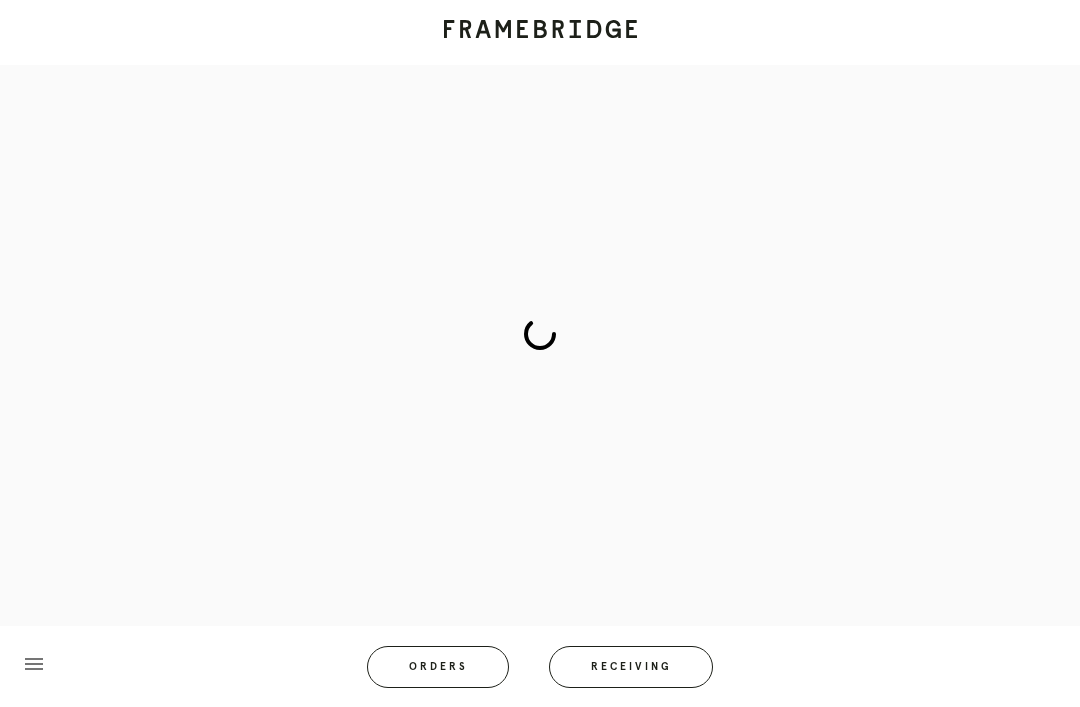 scroll, scrollTop: 0, scrollLeft: 0, axis: both 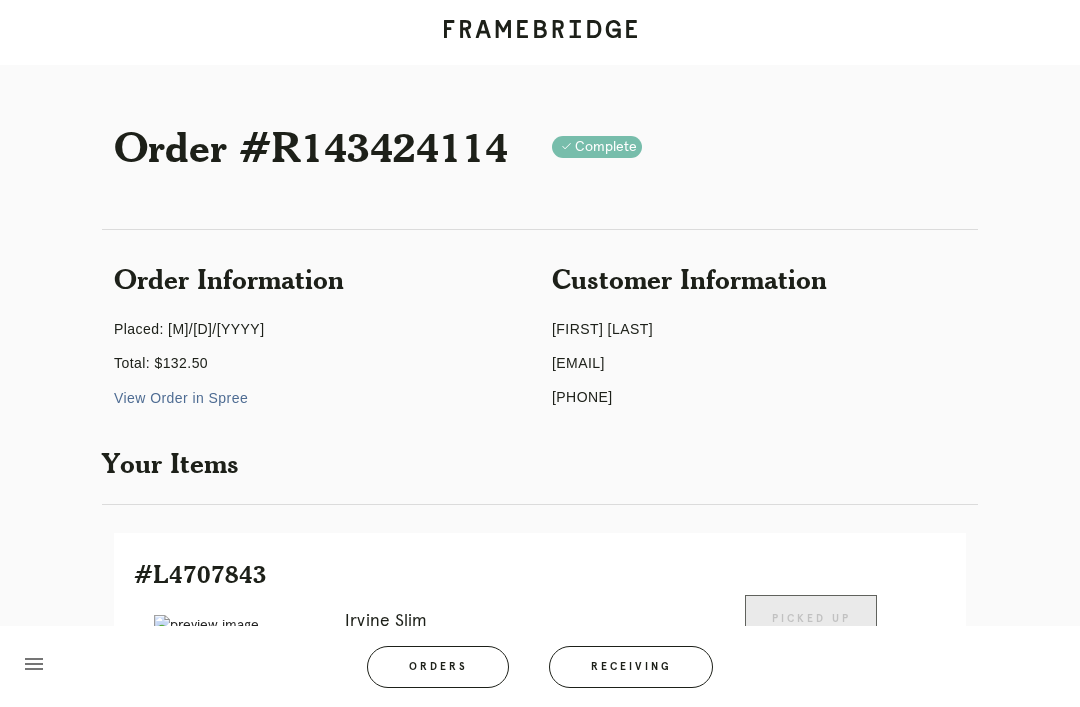 click on "Receiving" at bounding box center (631, 667) 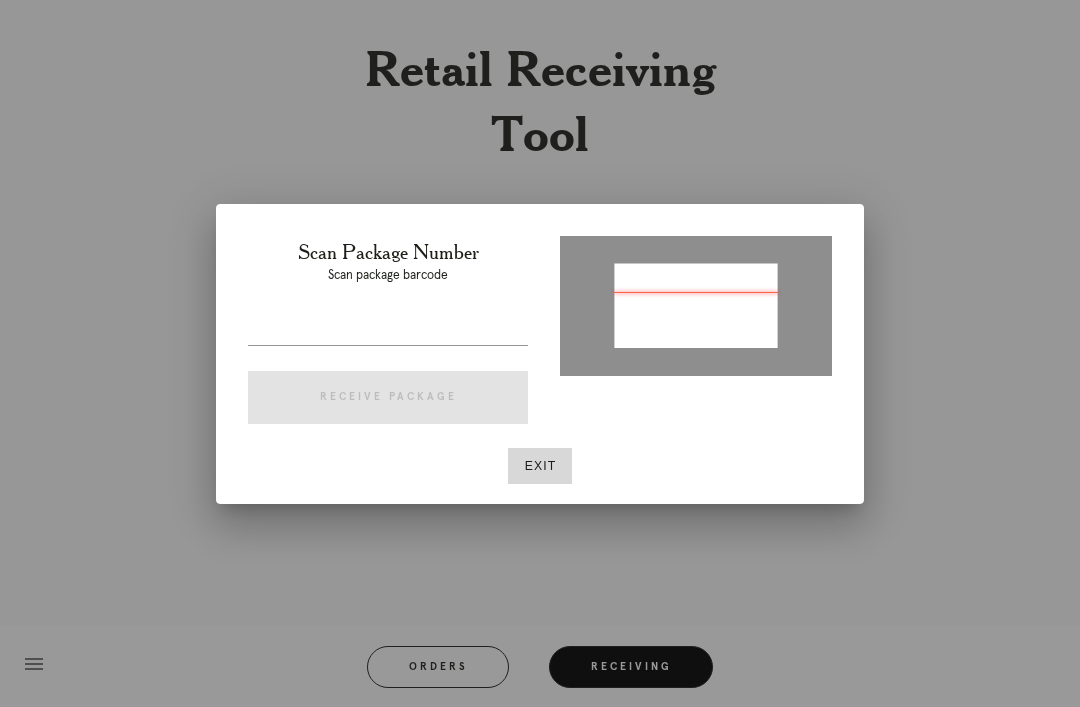 type on "P716119185625237" 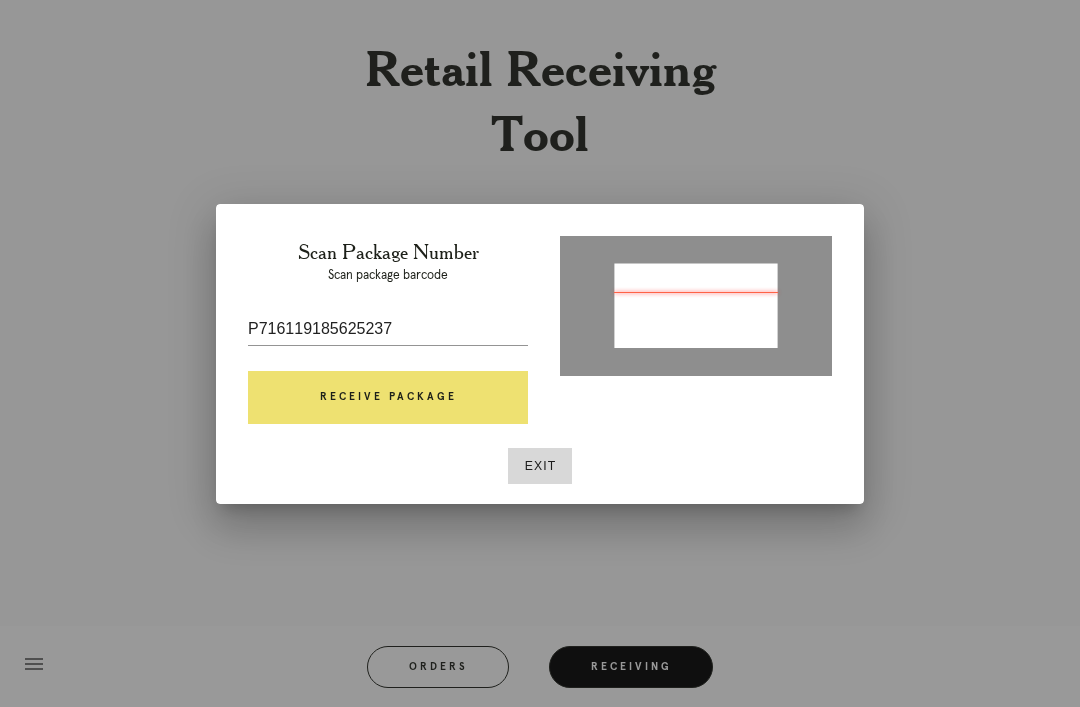click on "Receive Package" at bounding box center [388, 398] 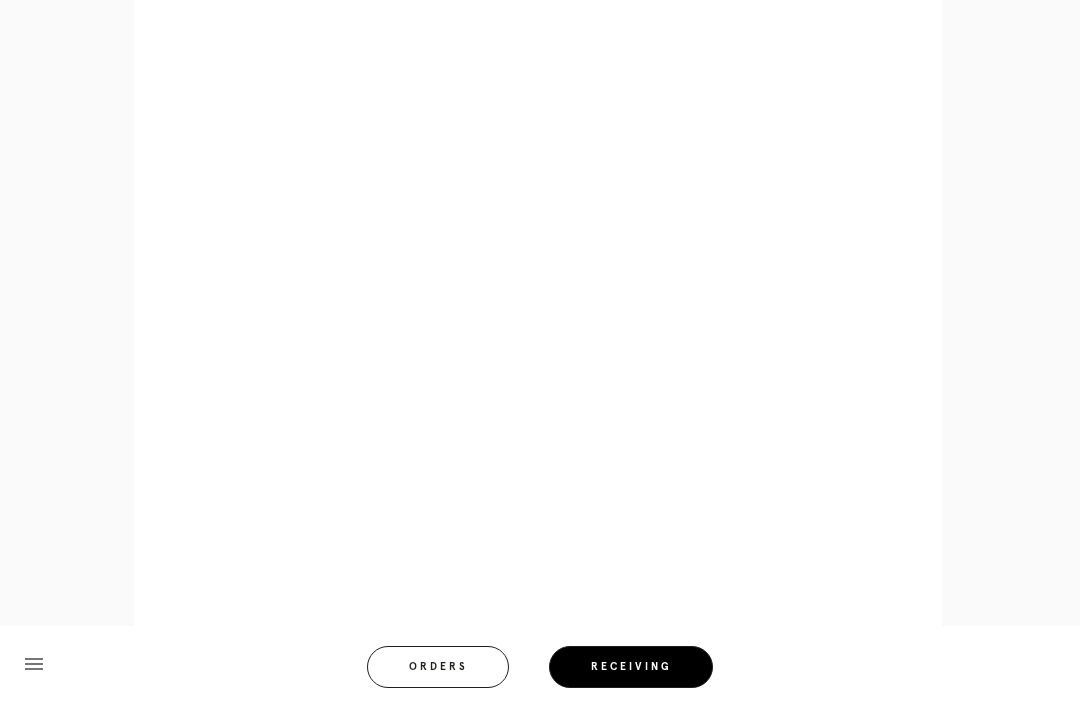 scroll, scrollTop: 858, scrollLeft: 0, axis: vertical 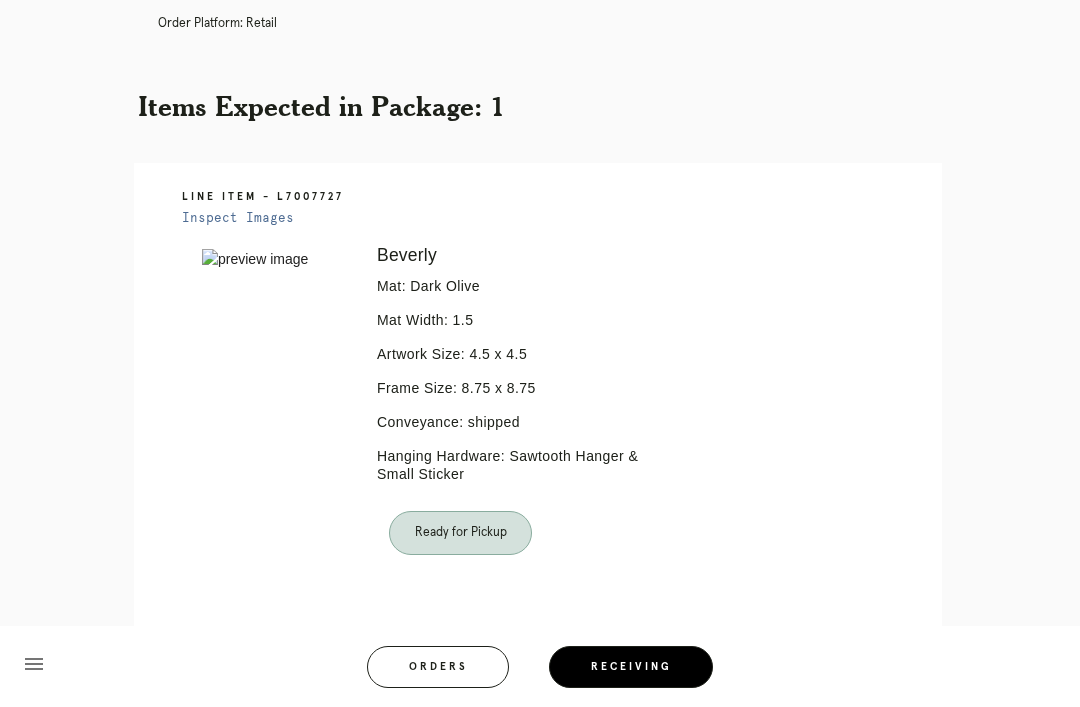 click on "Receiving" at bounding box center (631, 667) 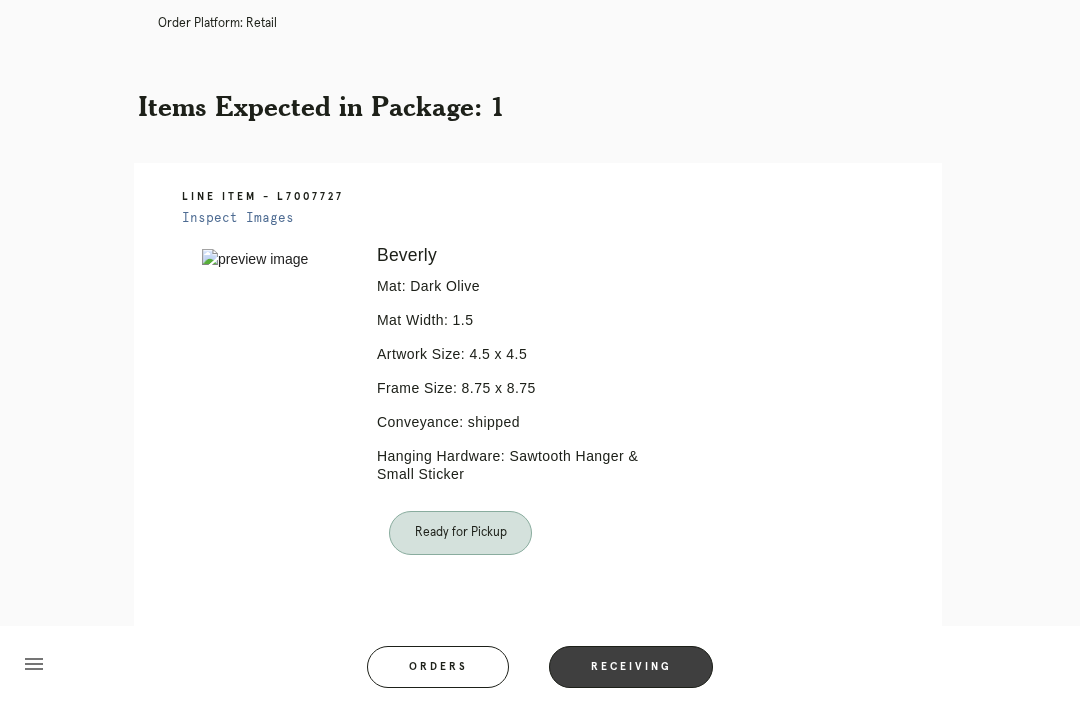 click on "Orders" at bounding box center (438, 667) 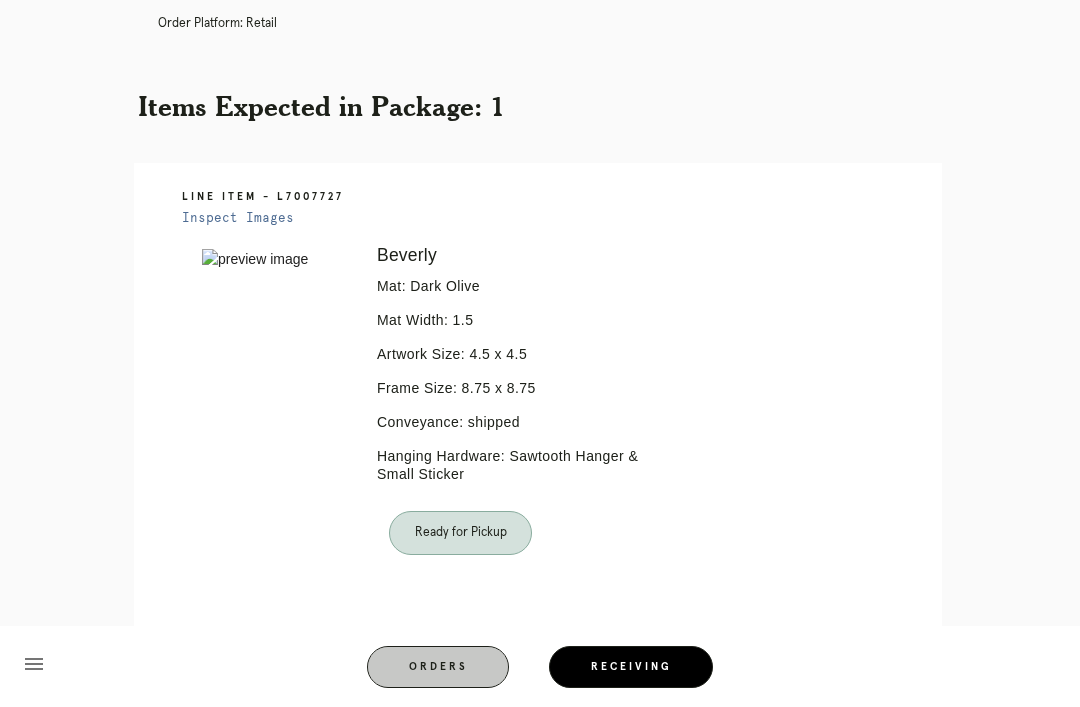 scroll, scrollTop: 0, scrollLeft: 0, axis: both 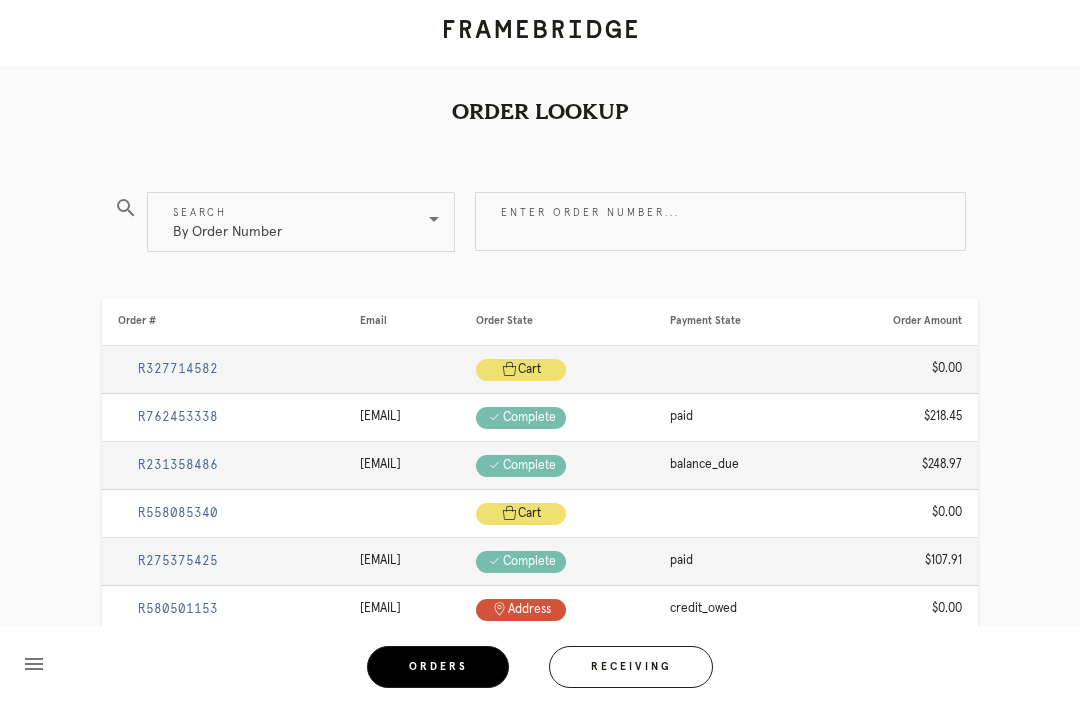 click on "Receiving" at bounding box center (631, 667) 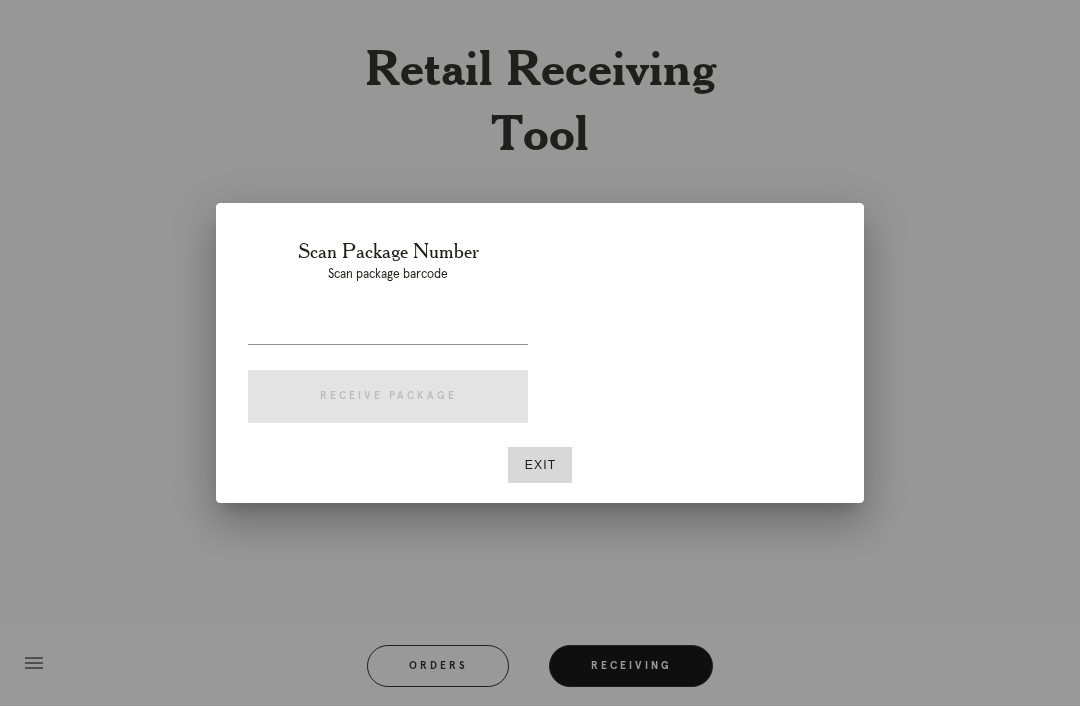 scroll, scrollTop: 64, scrollLeft: 0, axis: vertical 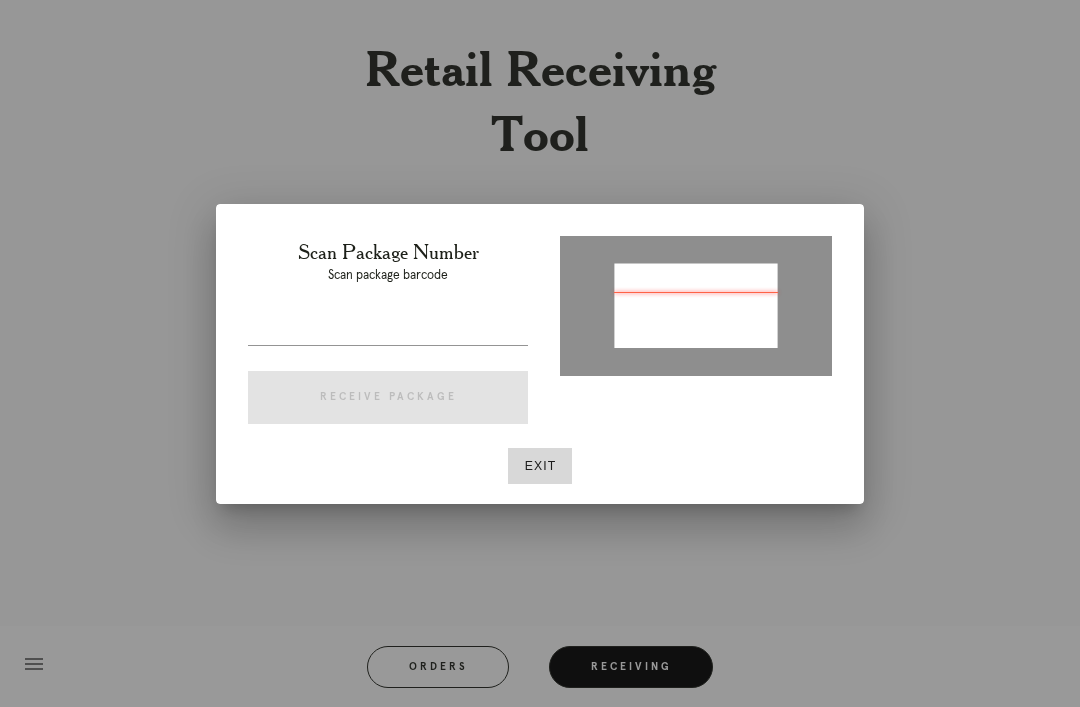 type on "P739496331209731" 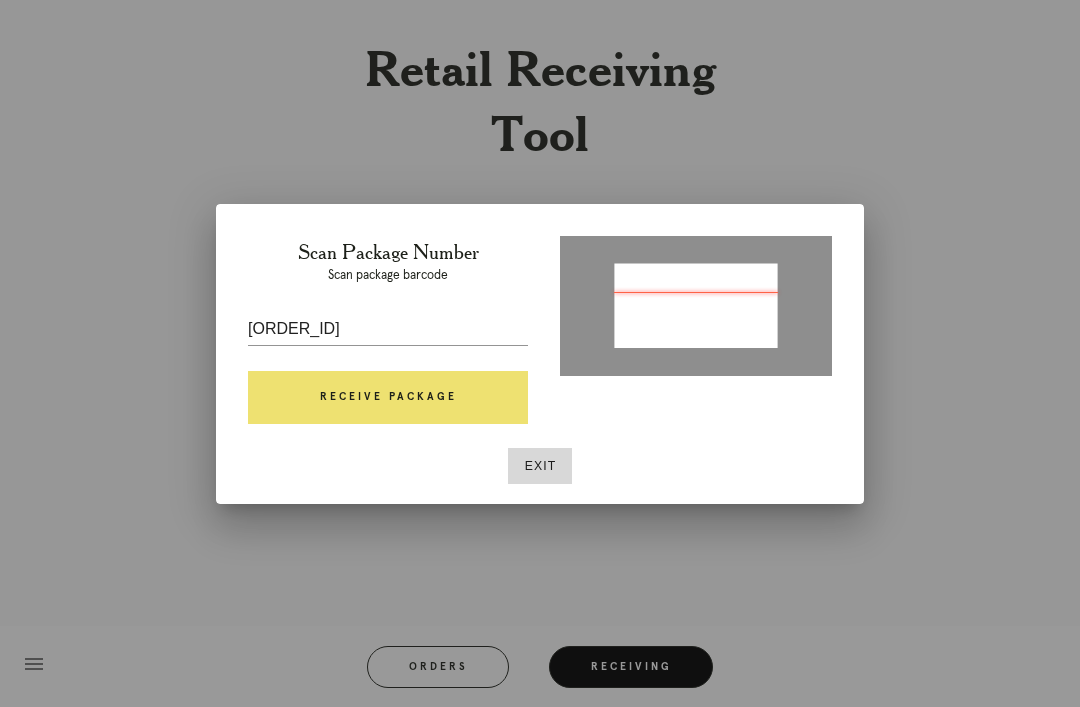 click on "Receive Package" at bounding box center (388, 398) 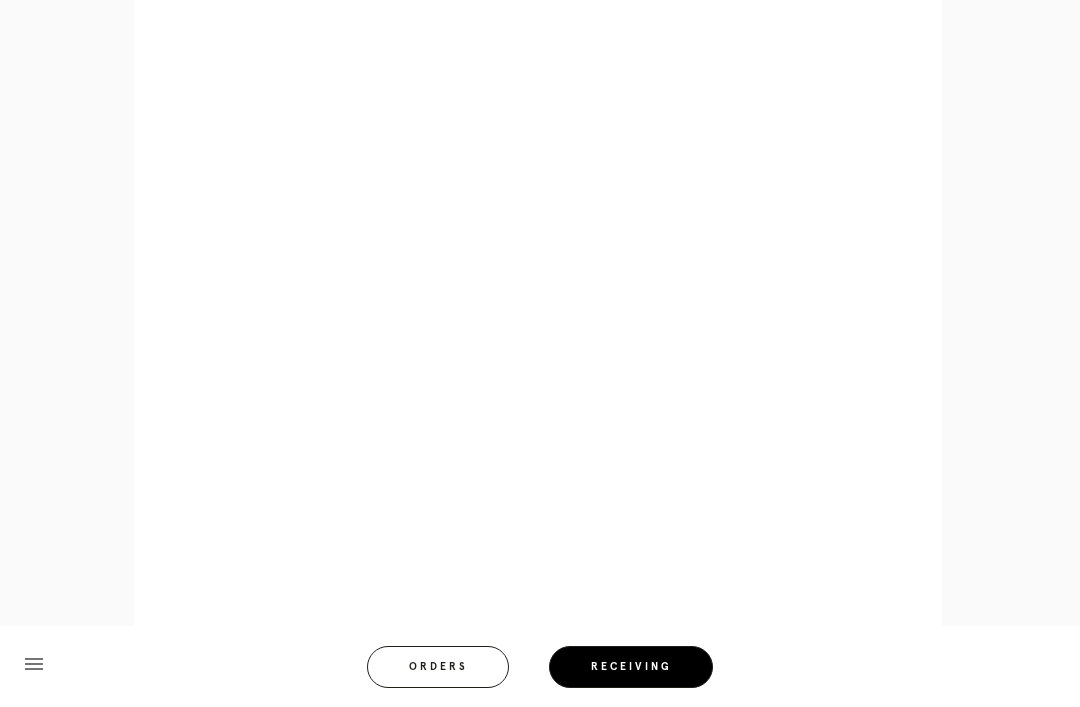 scroll, scrollTop: 892, scrollLeft: 0, axis: vertical 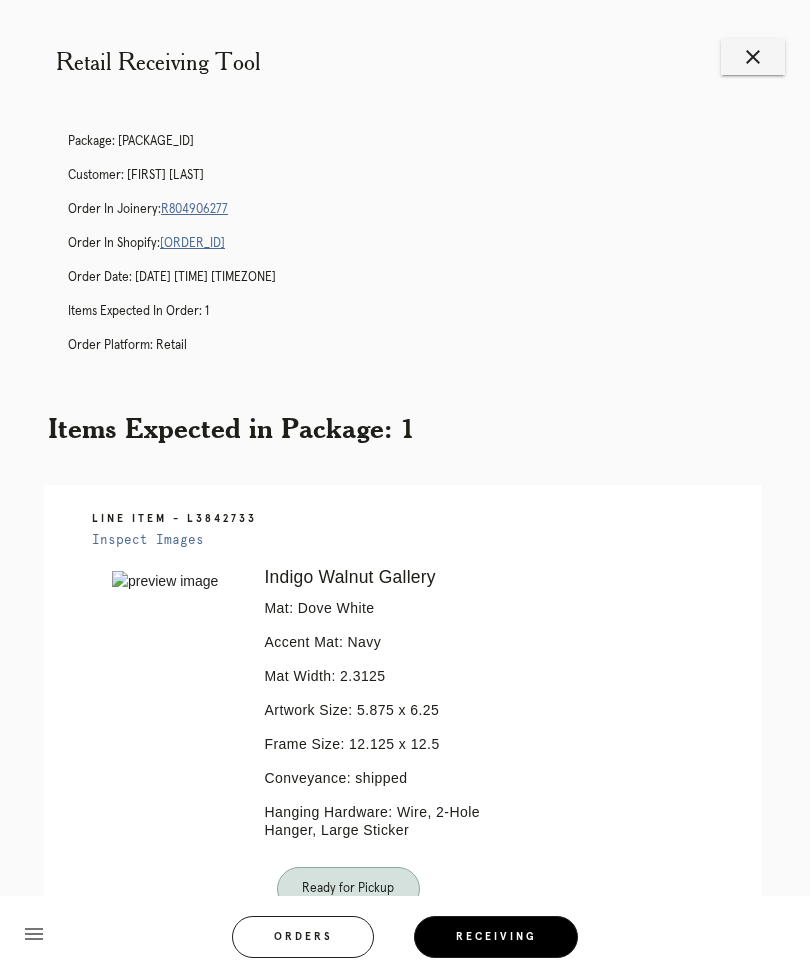 click on "Receiving" at bounding box center (496, 937) 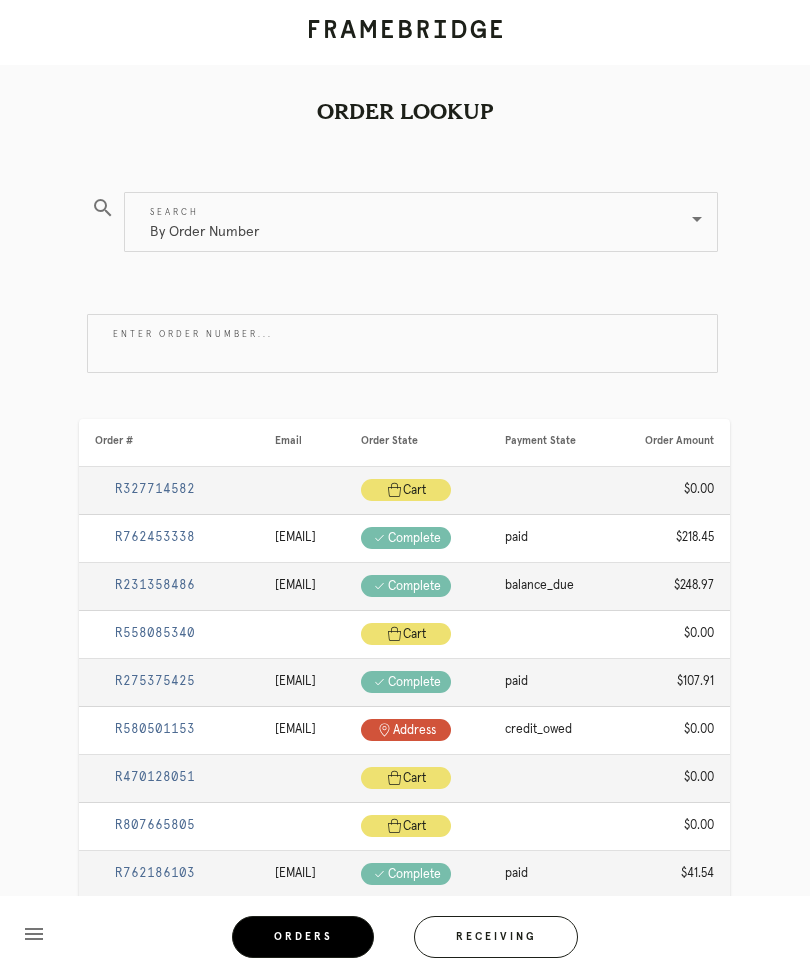 click on "Receiving" at bounding box center (496, 937) 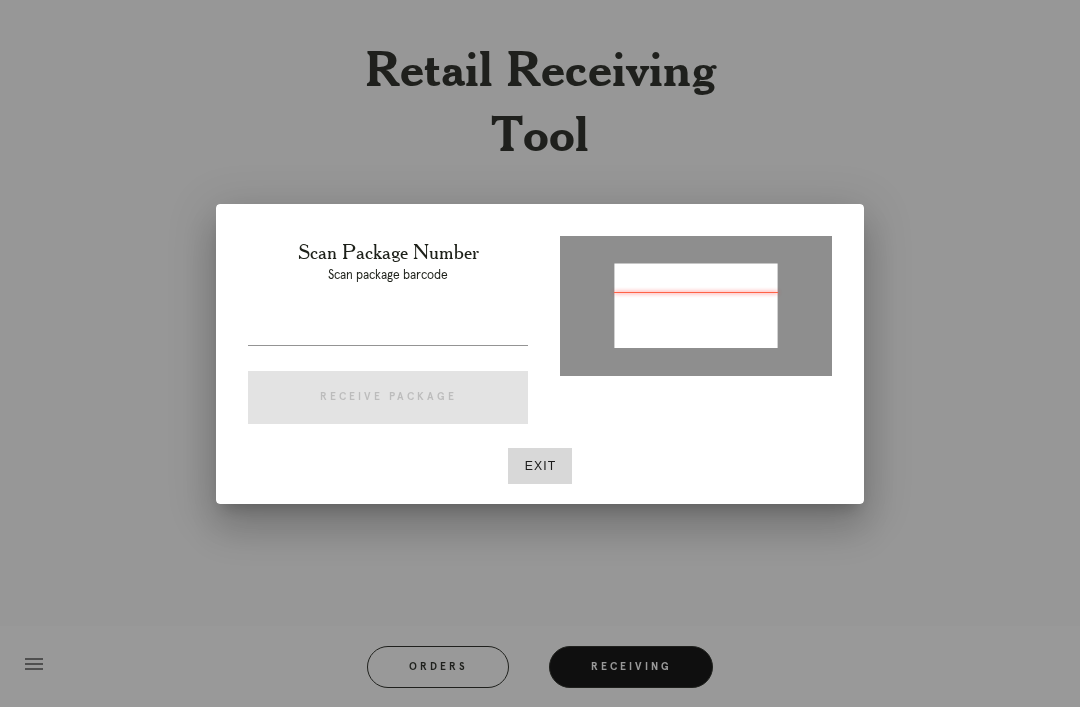 type on "P196603742504883" 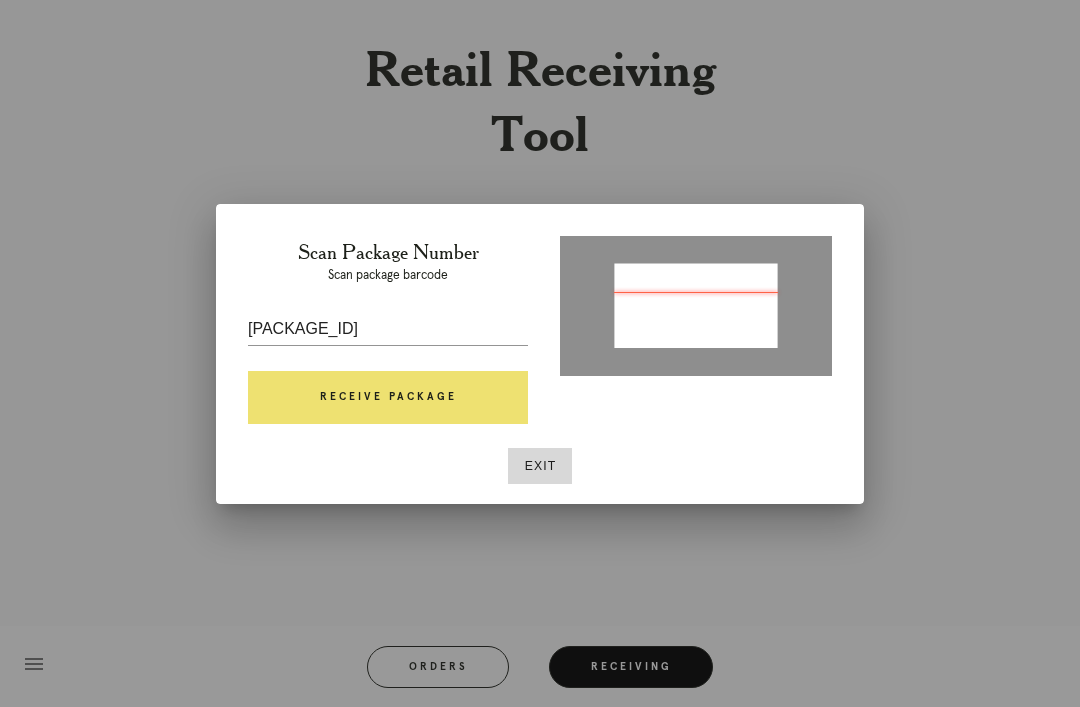 click on "Receive Package" at bounding box center [388, 398] 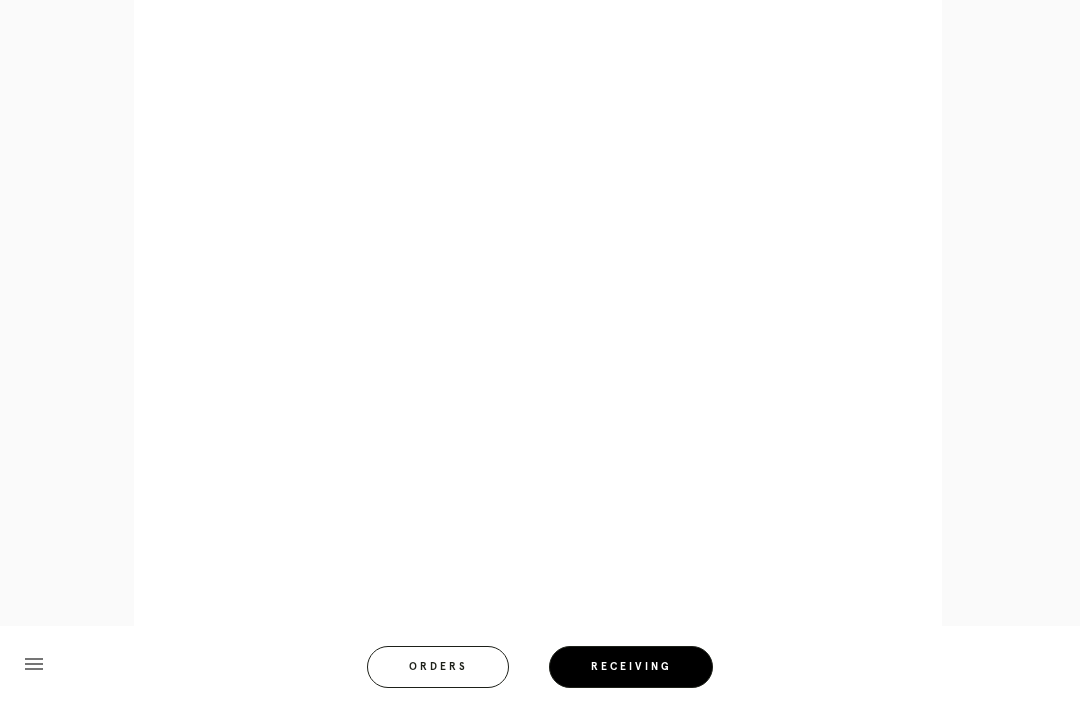 scroll, scrollTop: 910, scrollLeft: 0, axis: vertical 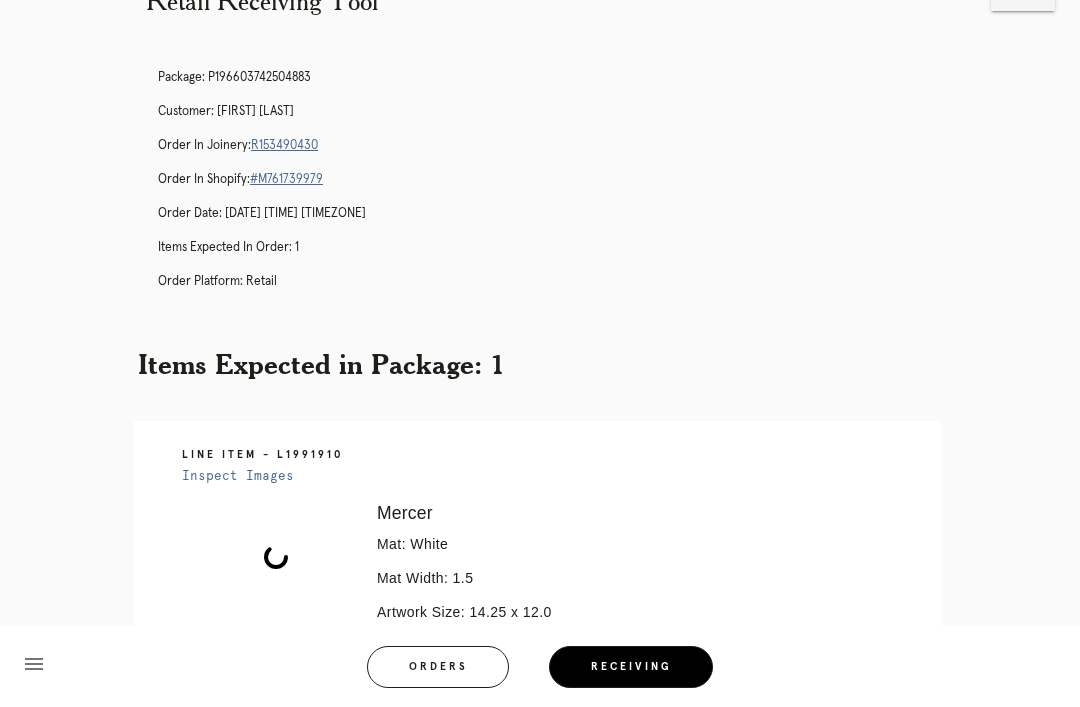 click on "Receiving" at bounding box center [631, 667] 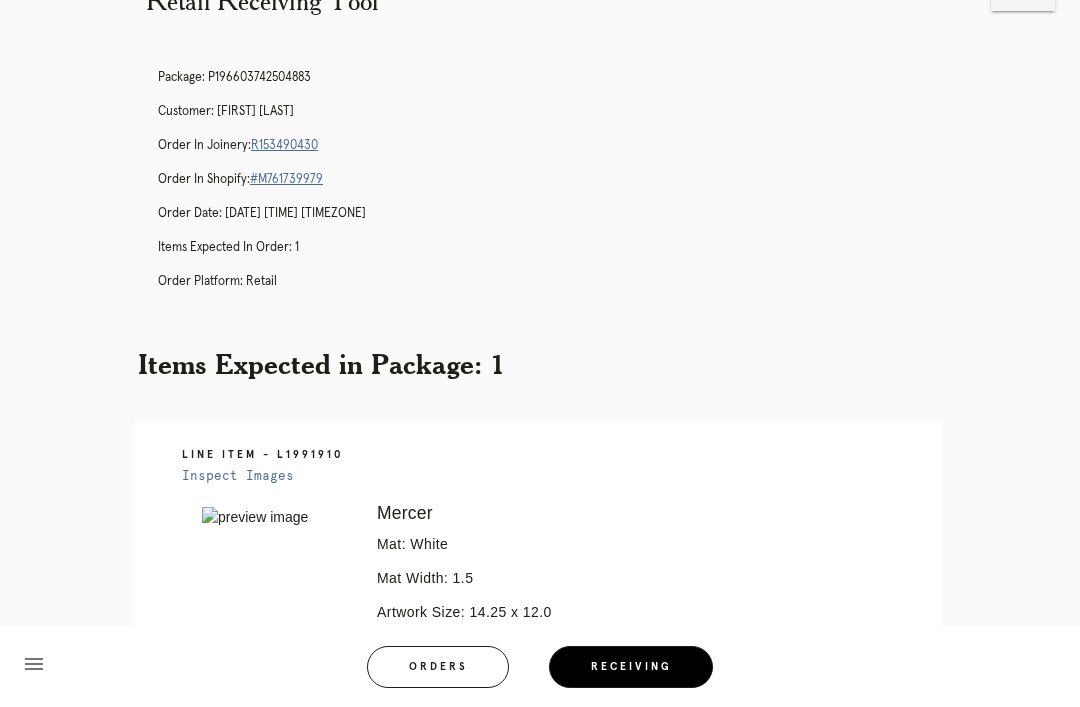 click on "Receiving" at bounding box center (631, 667) 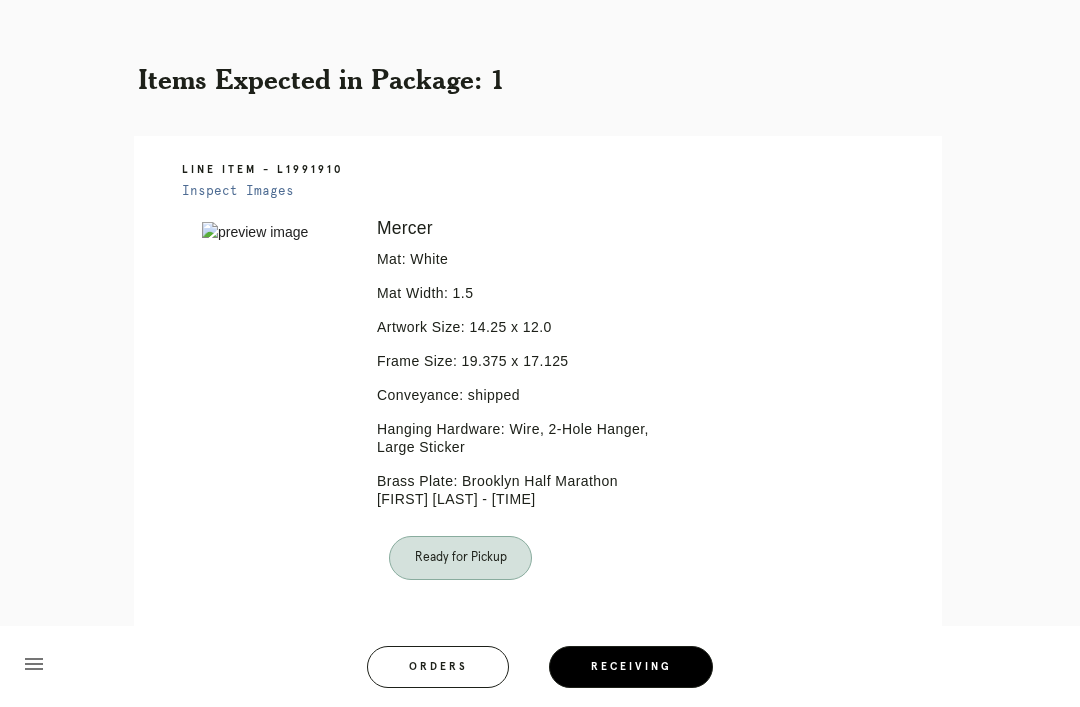 scroll, scrollTop: 374, scrollLeft: 0, axis: vertical 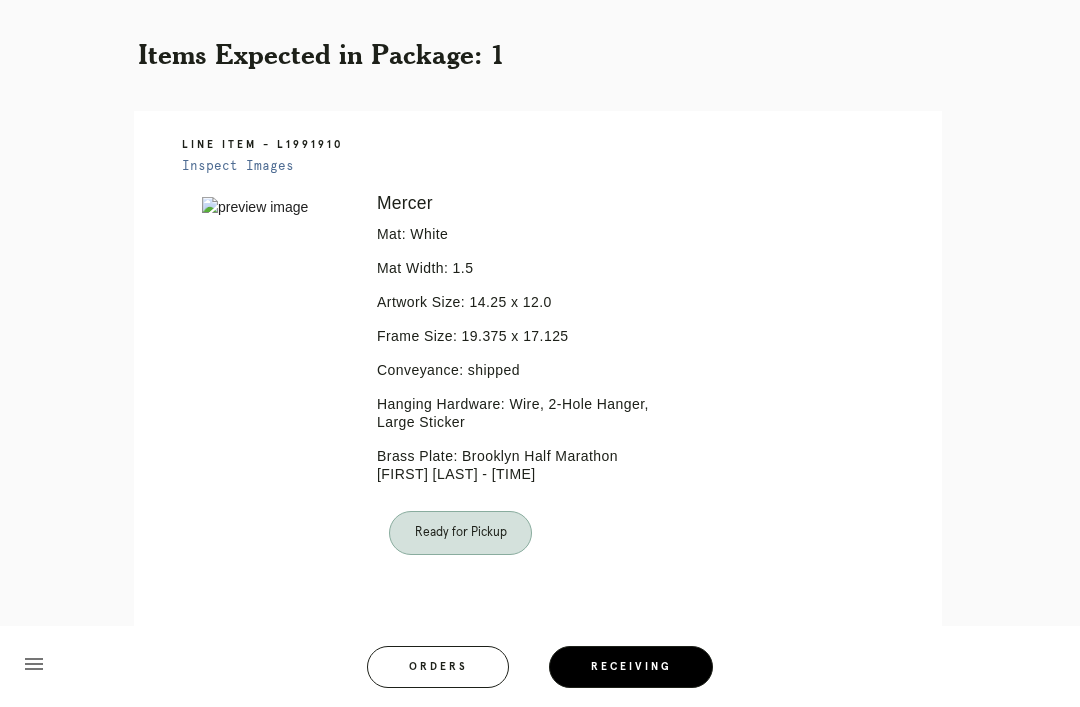 click on "Receiving" at bounding box center [631, 667] 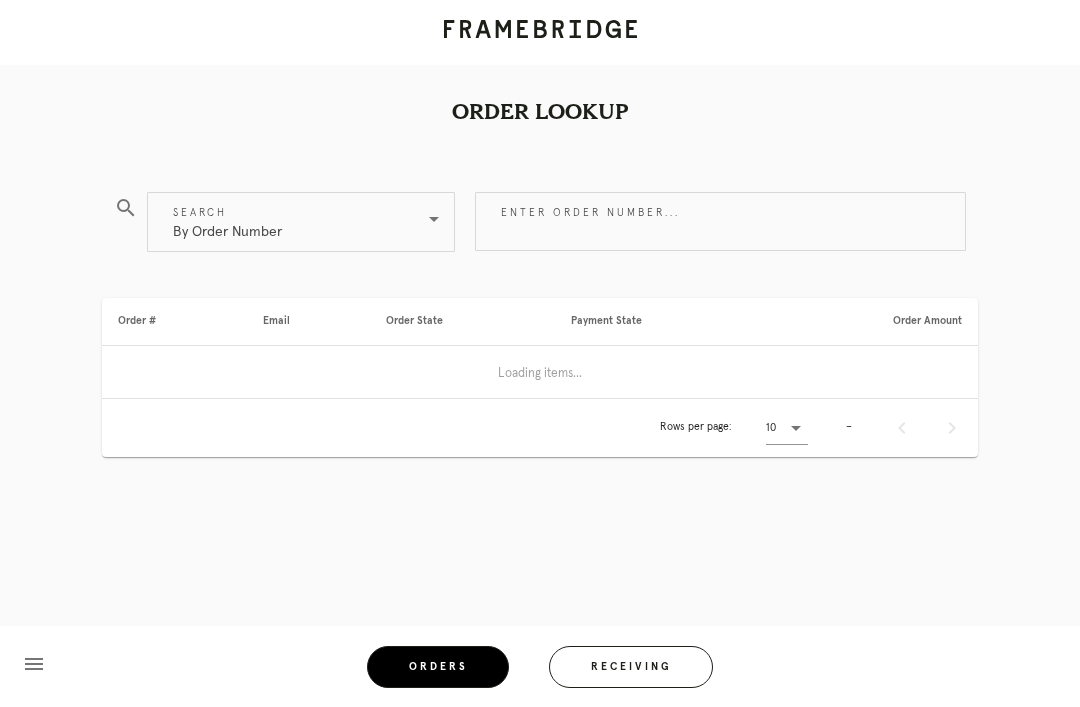 scroll, scrollTop: 0, scrollLeft: 0, axis: both 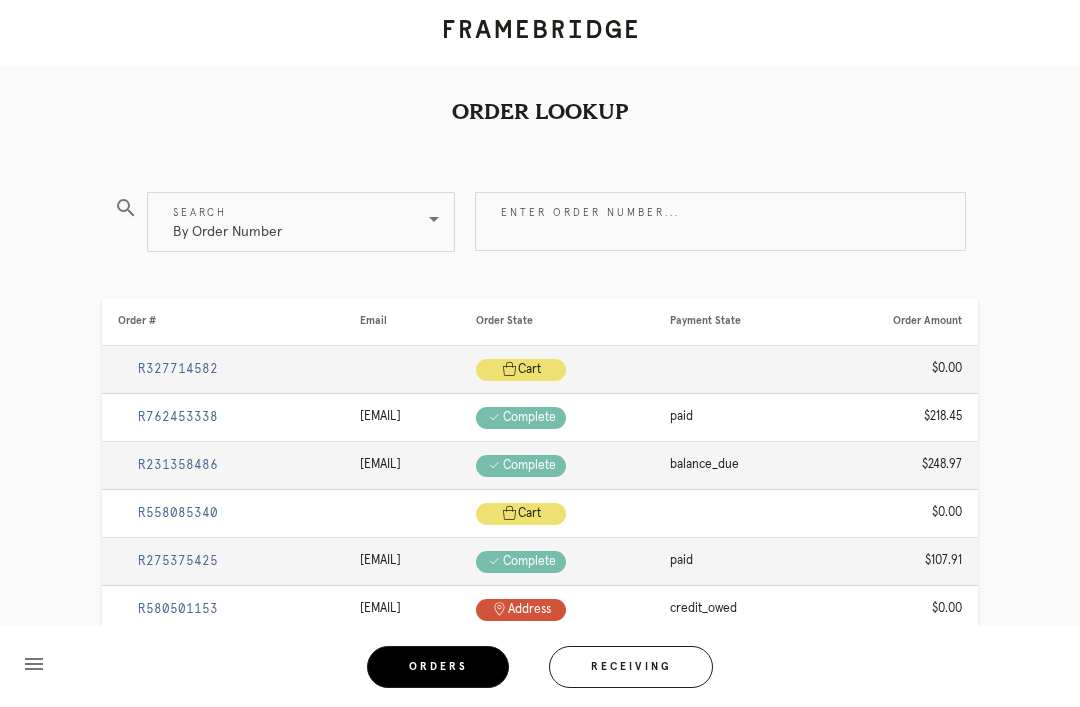 click on "Receiving" at bounding box center [631, 667] 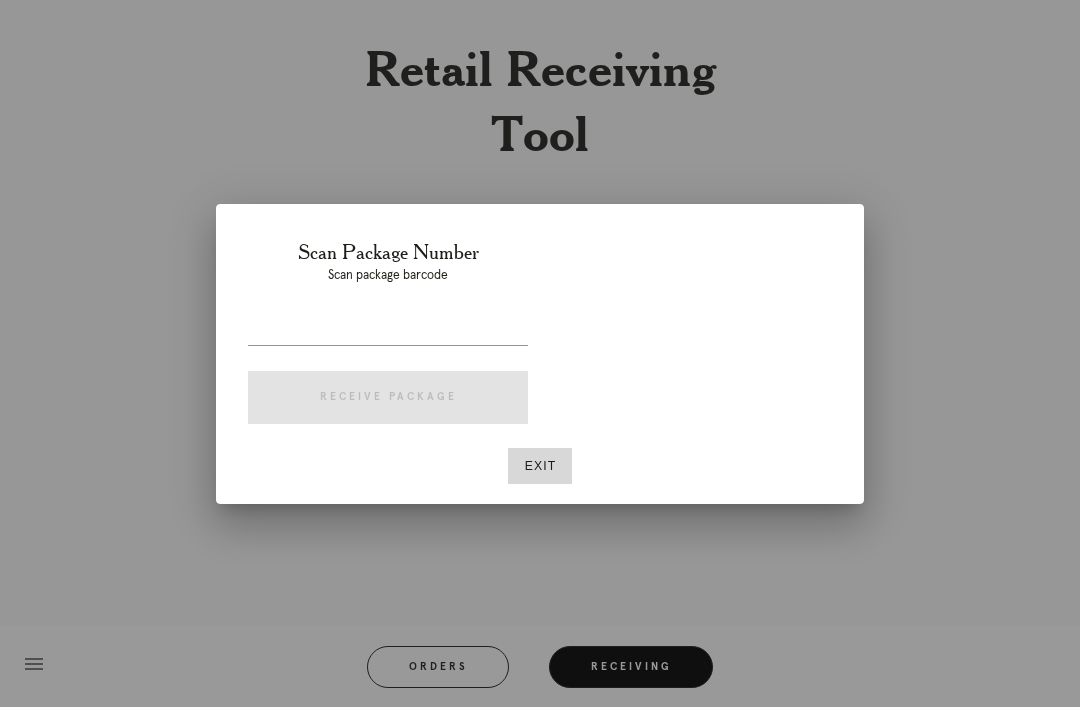scroll, scrollTop: 64, scrollLeft: 0, axis: vertical 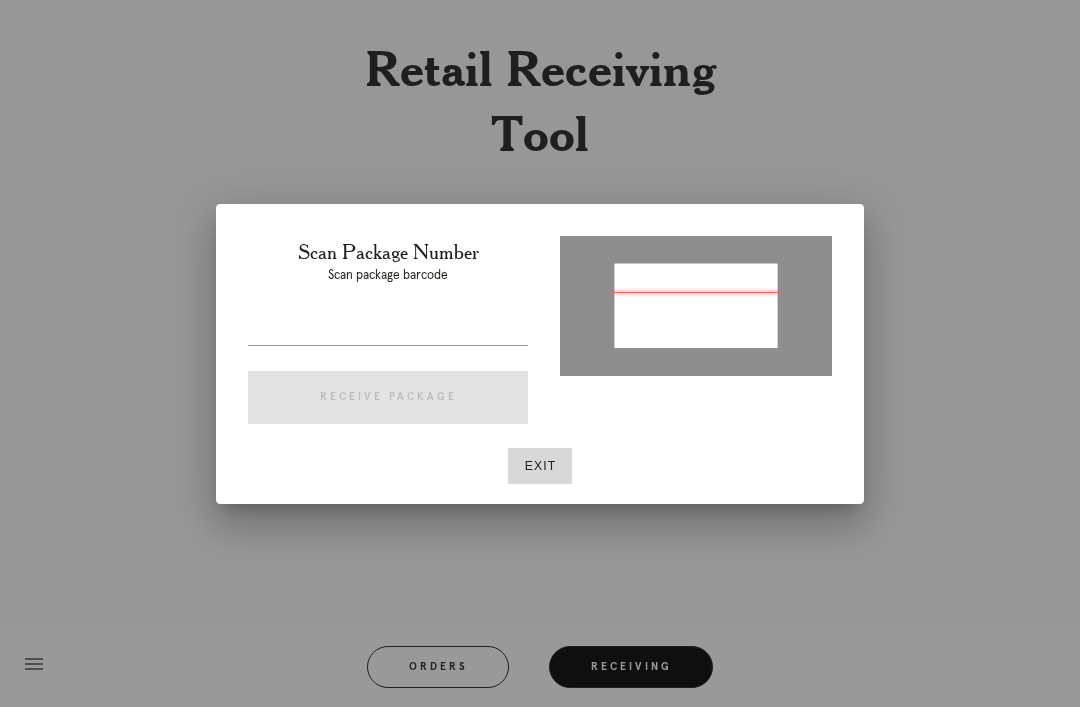 type on "P513374845076471" 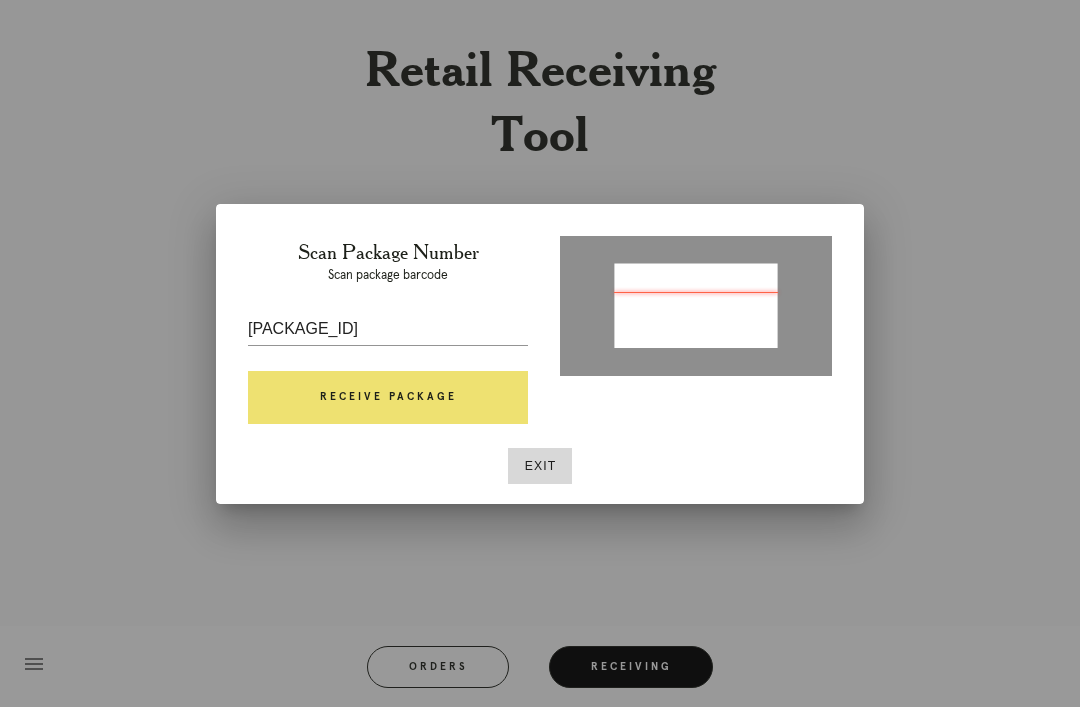 click on "Receive Package" at bounding box center (388, 398) 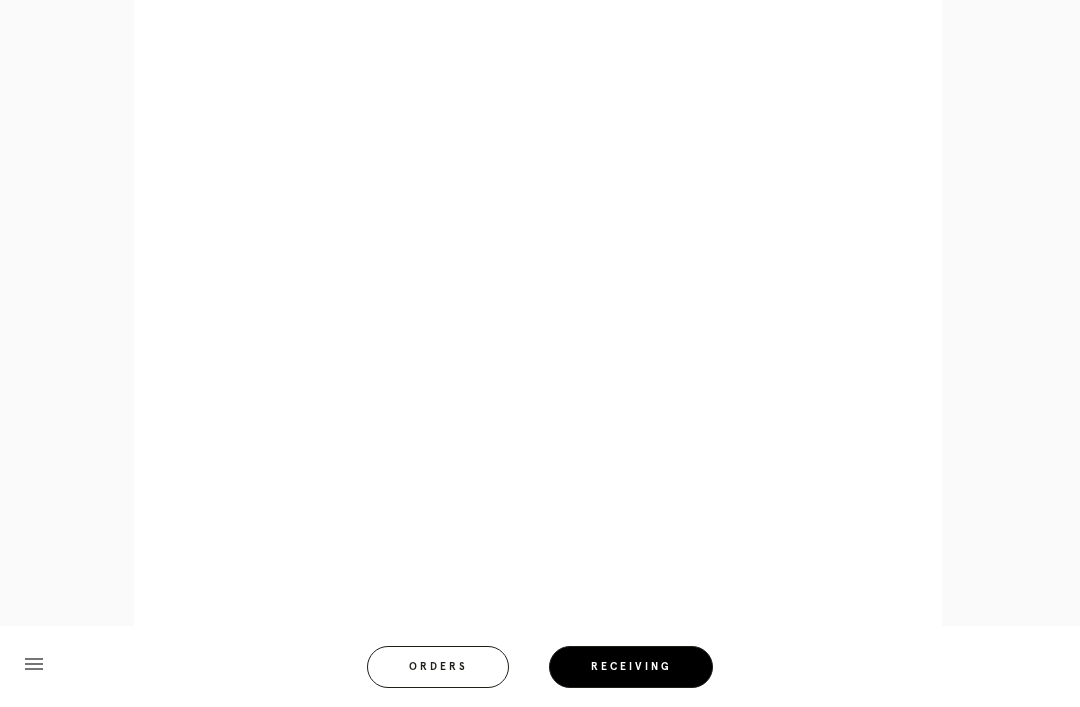 scroll, scrollTop: 892, scrollLeft: 0, axis: vertical 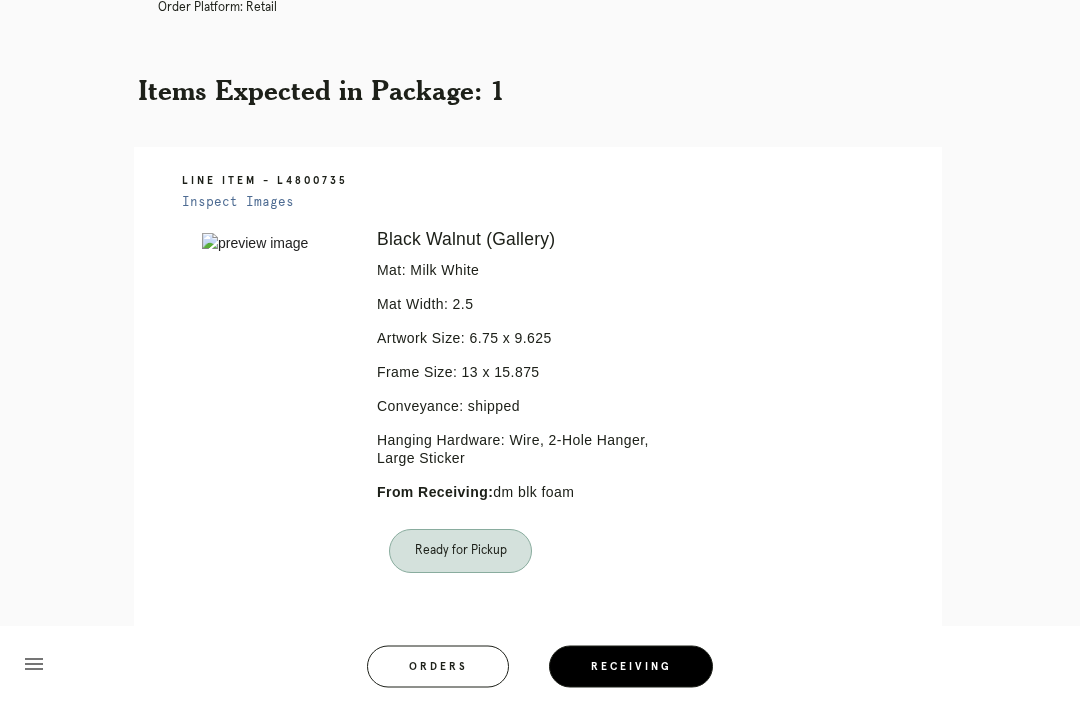 click on "Orders" at bounding box center [438, 667] 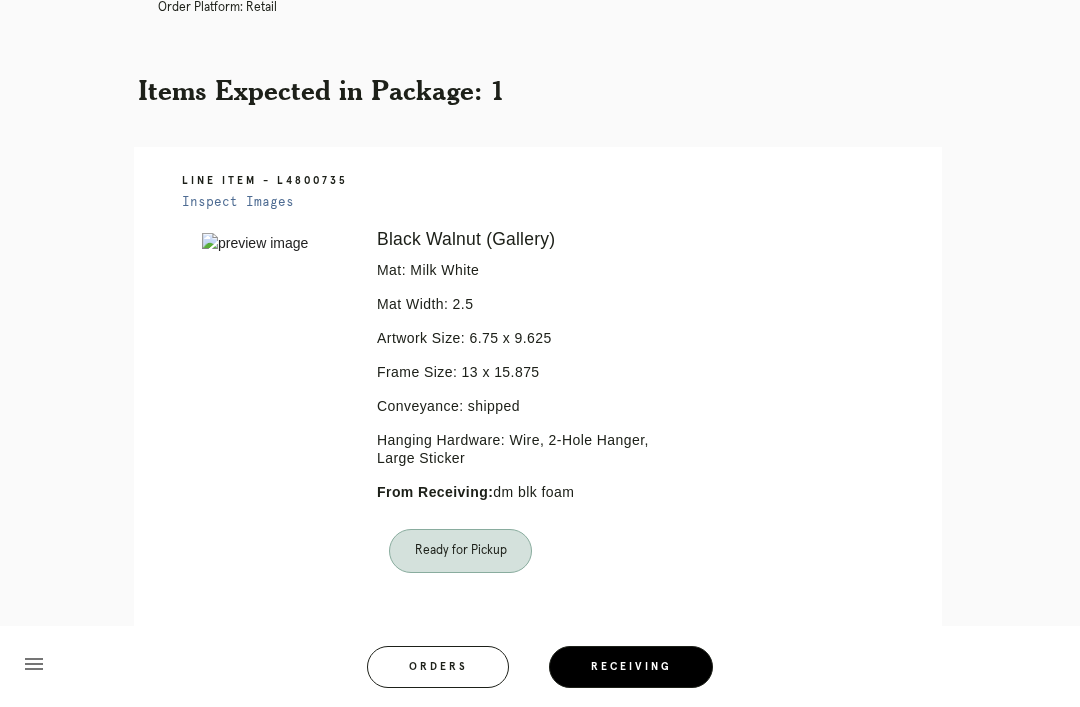 scroll, scrollTop: 0, scrollLeft: 0, axis: both 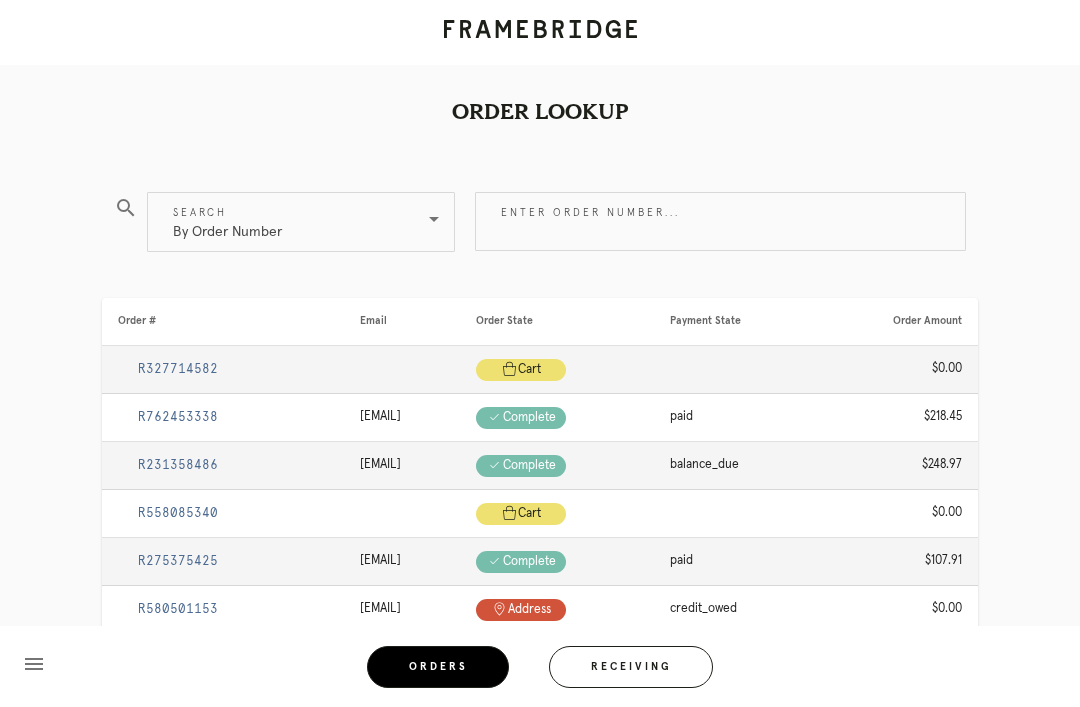 click on "Receiving" at bounding box center [631, 667] 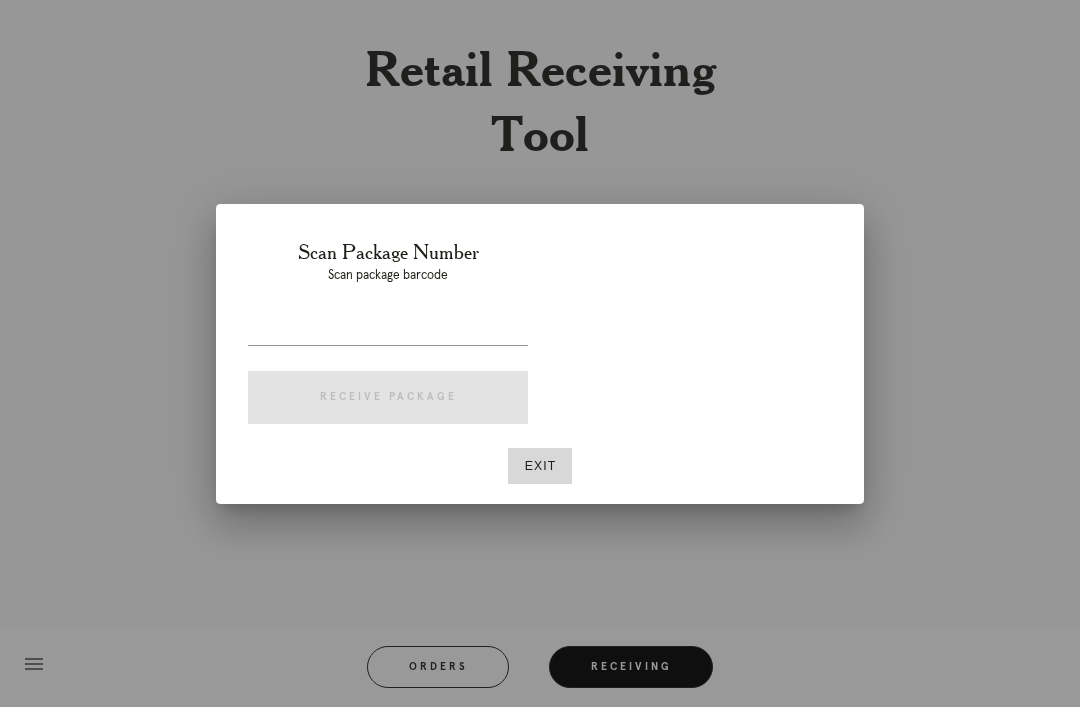 scroll, scrollTop: 64, scrollLeft: 0, axis: vertical 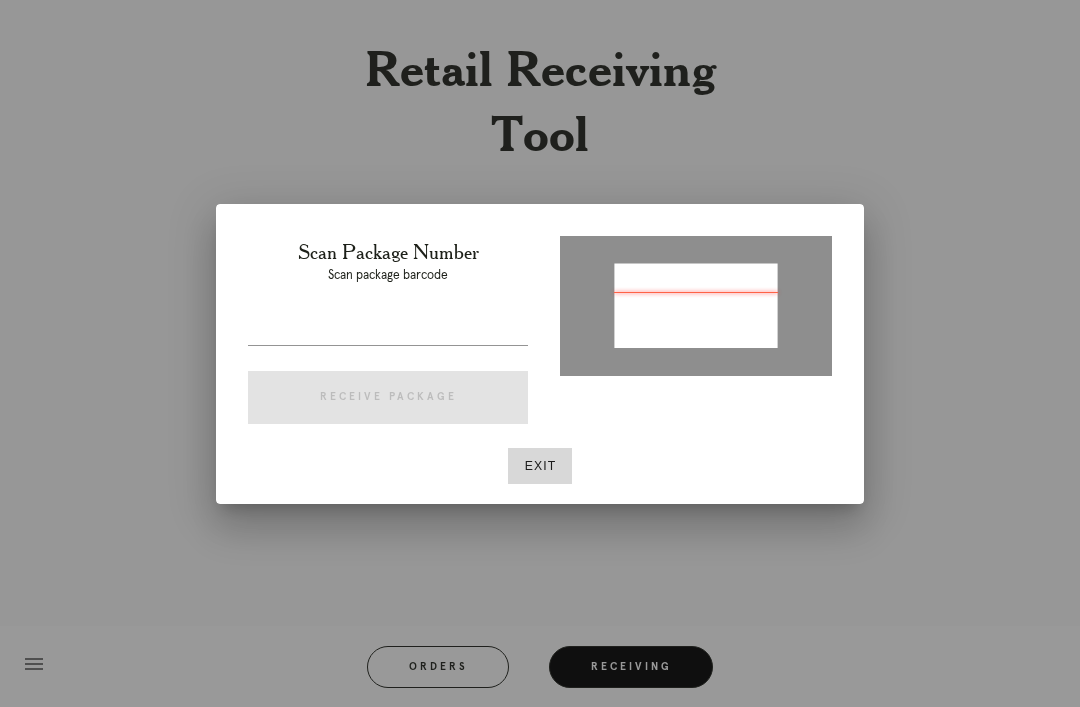 type on "Pz63y13856846344" 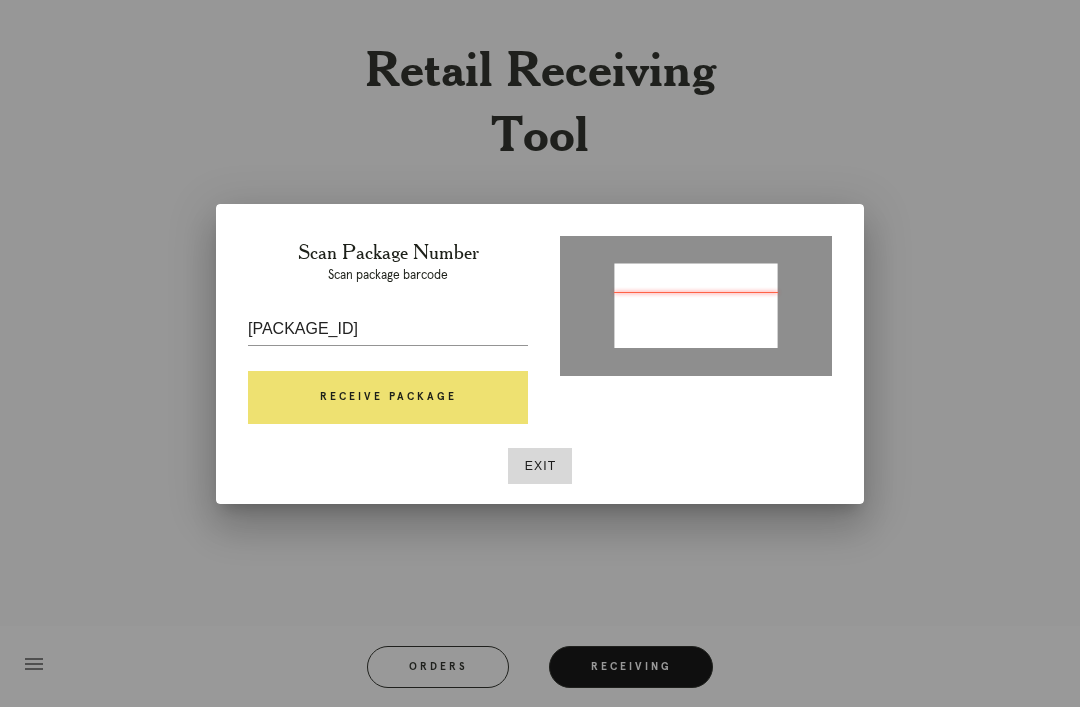 click on "Receive Package" at bounding box center [388, 398] 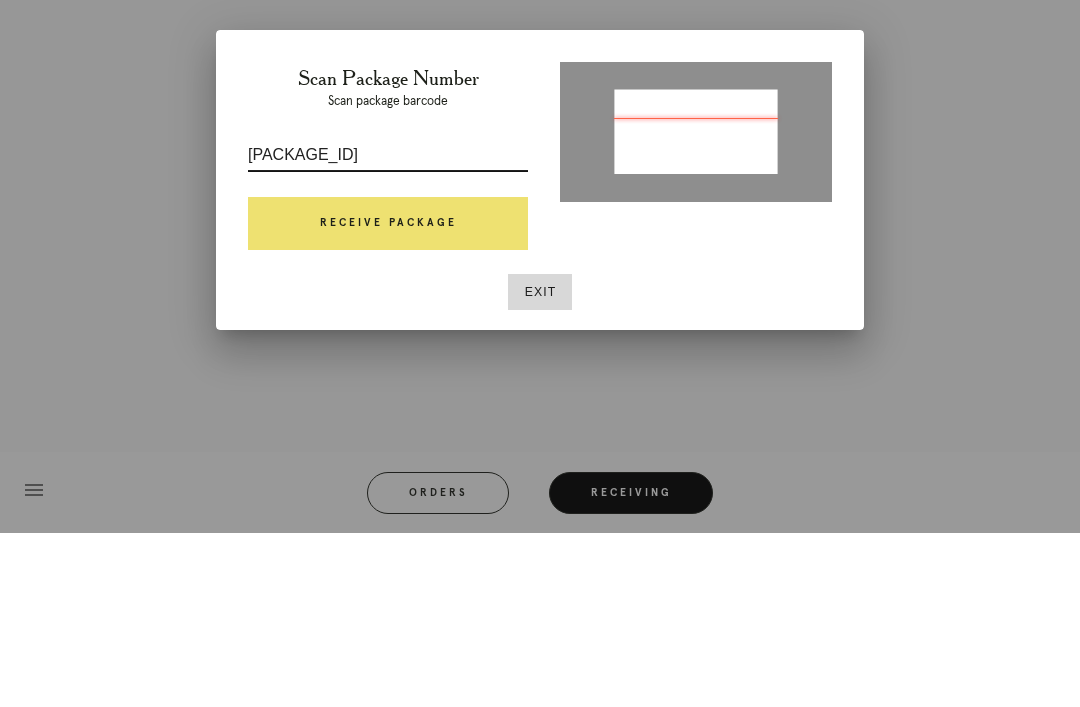 click on "Pz63y13856846344" at bounding box center [388, 329] 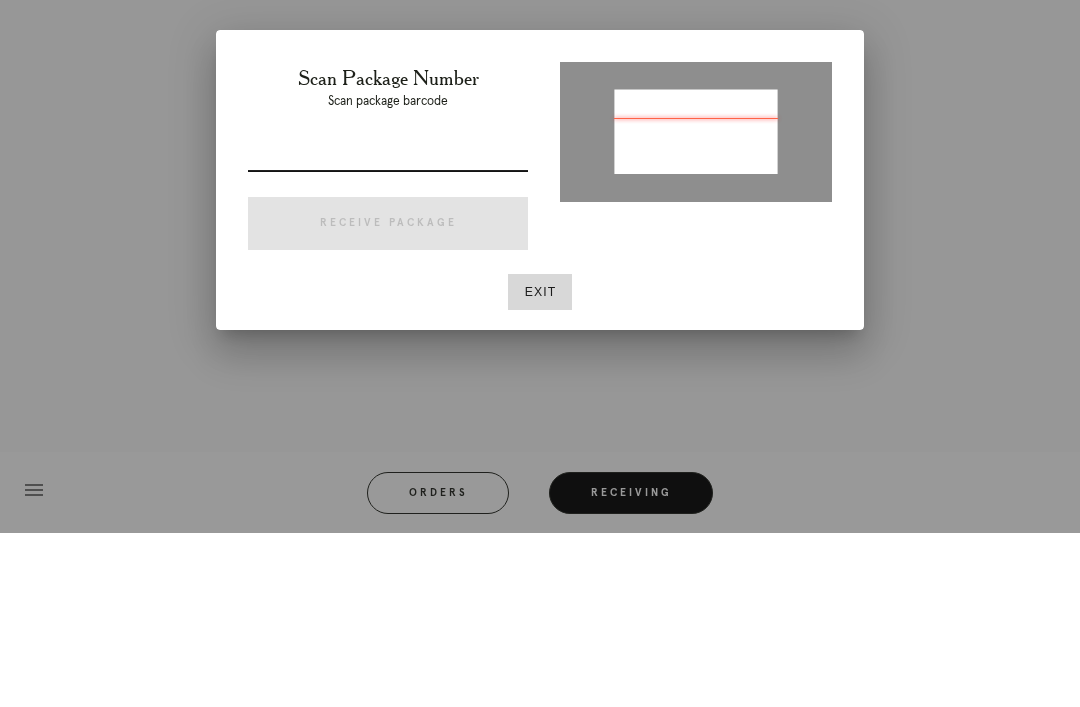 type on "P263413866846344" 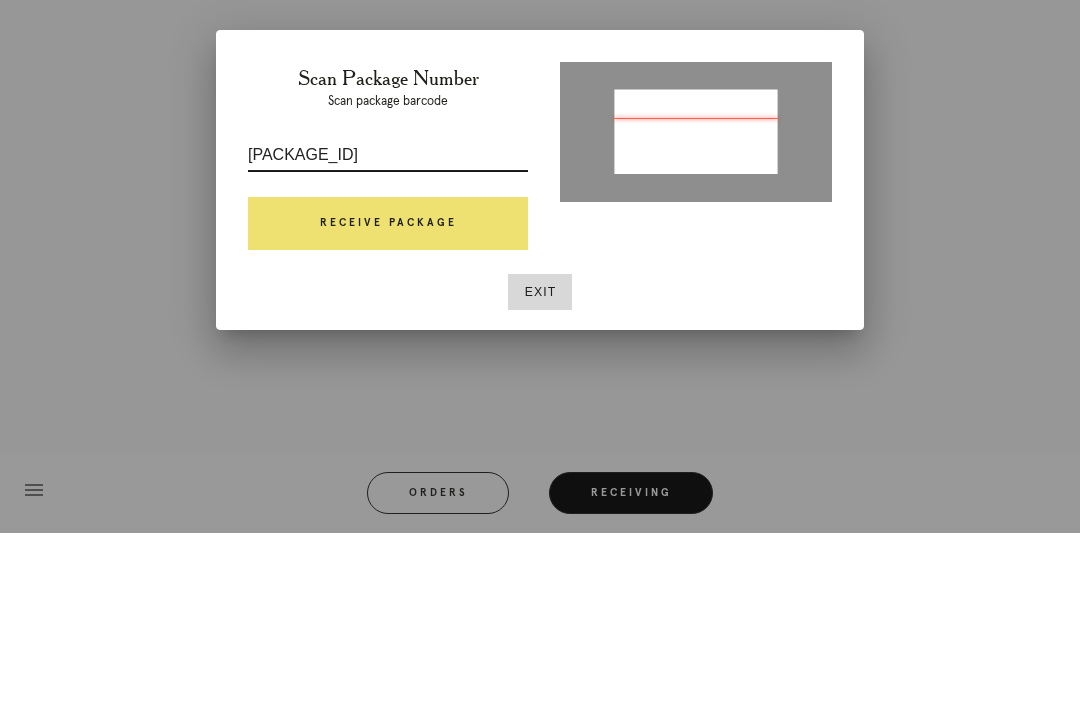 click on "Receive Package" at bounding box center [388, 398] 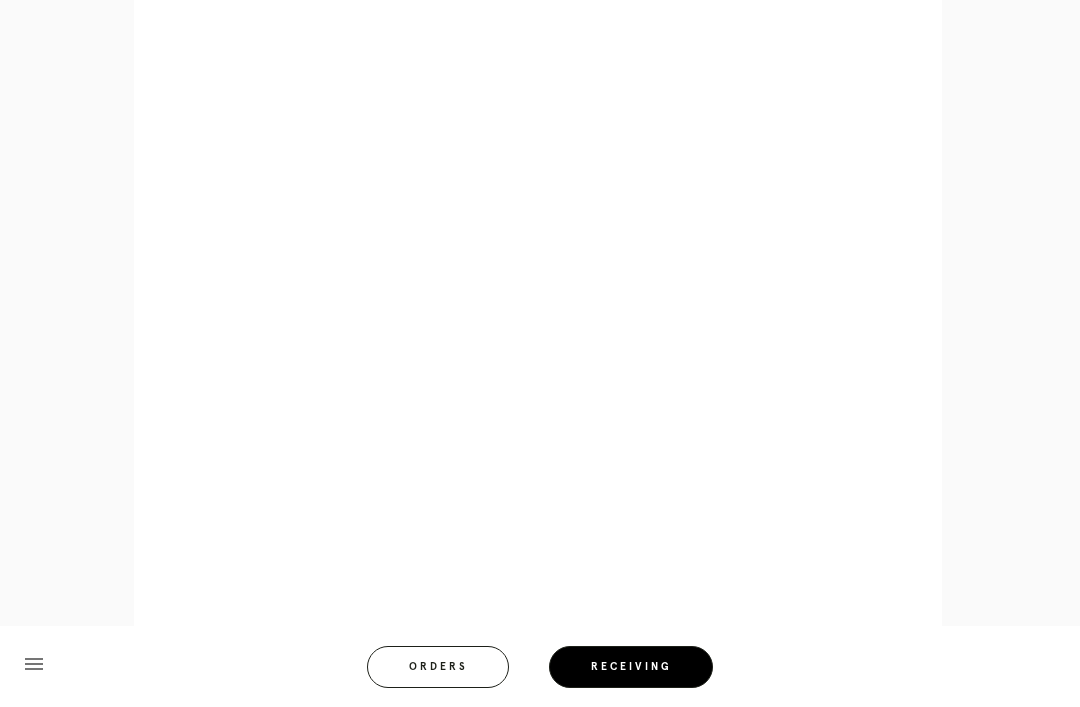 scroll, scrollTop: 858, scrollLeft: 0, axis: vertical 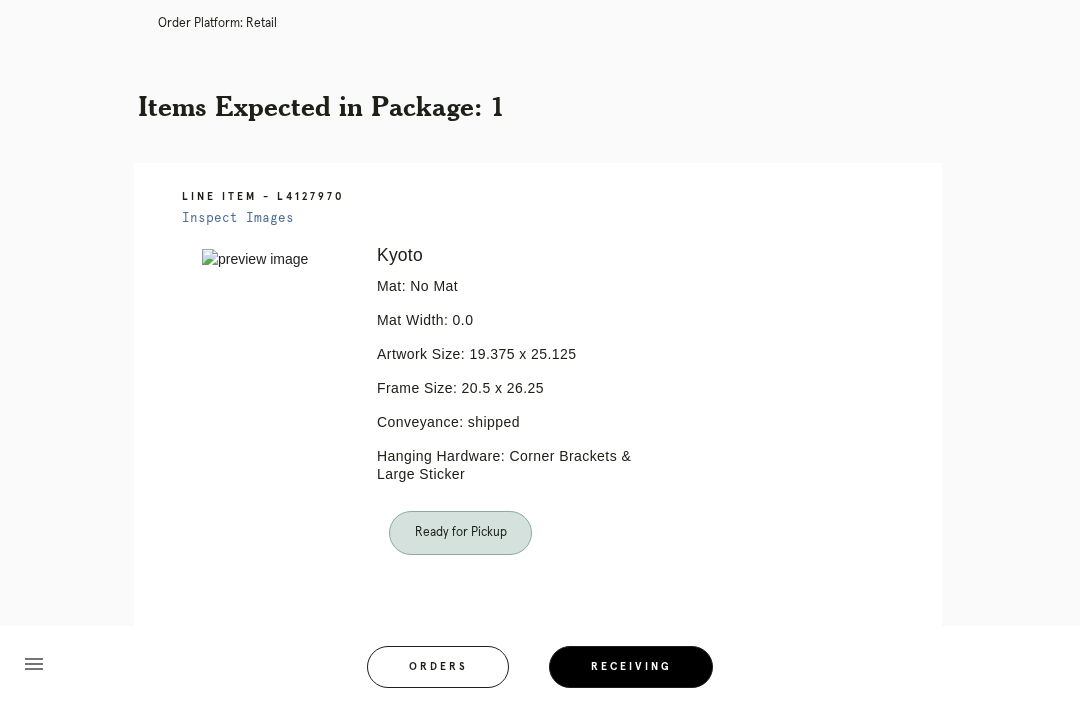 click on "Orders" at bounding box center (438, 667) 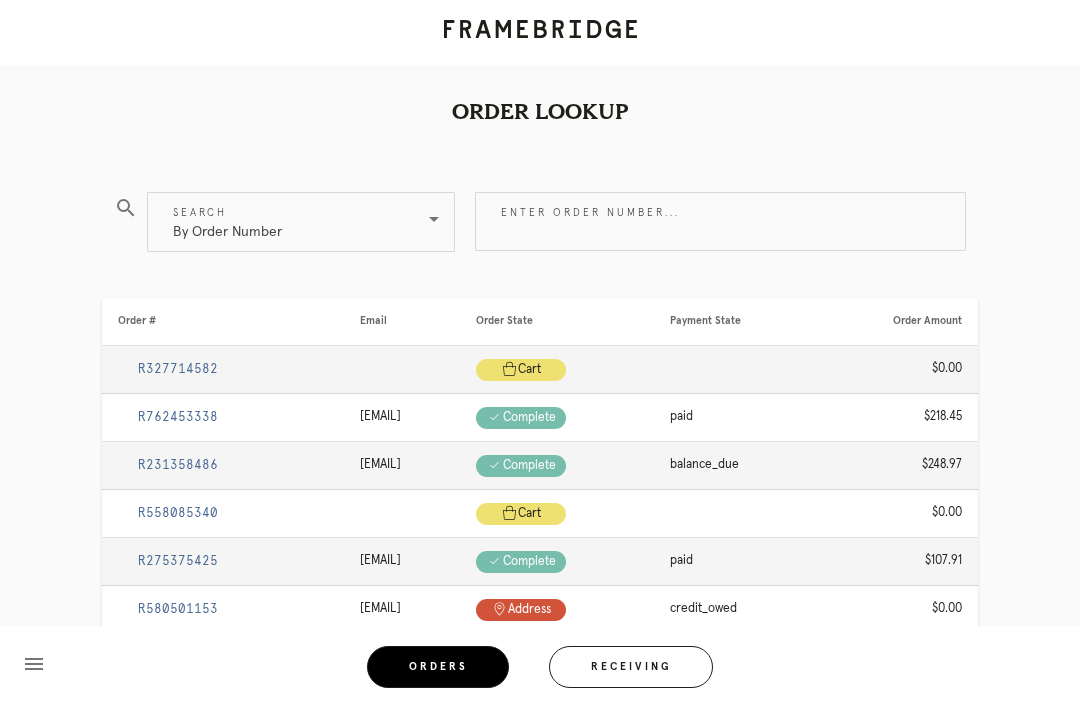 click on "Receiving" at bounding box center (631, 667) 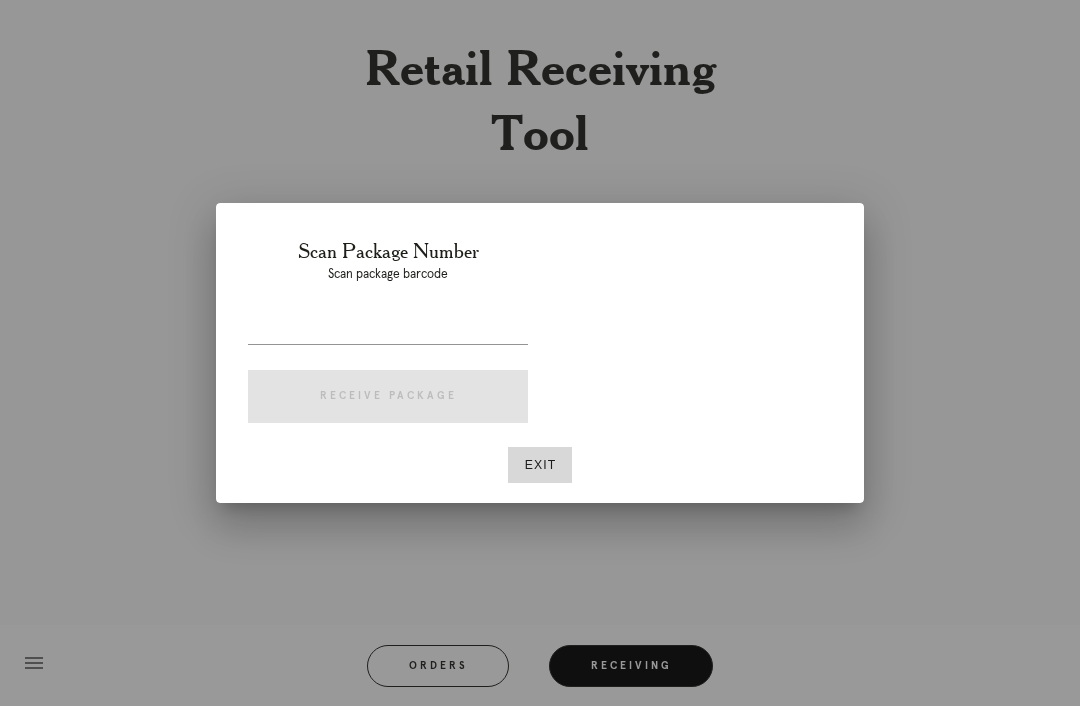 scroll, scrollTop: 64, scrollLeft: 0, axis: vertical 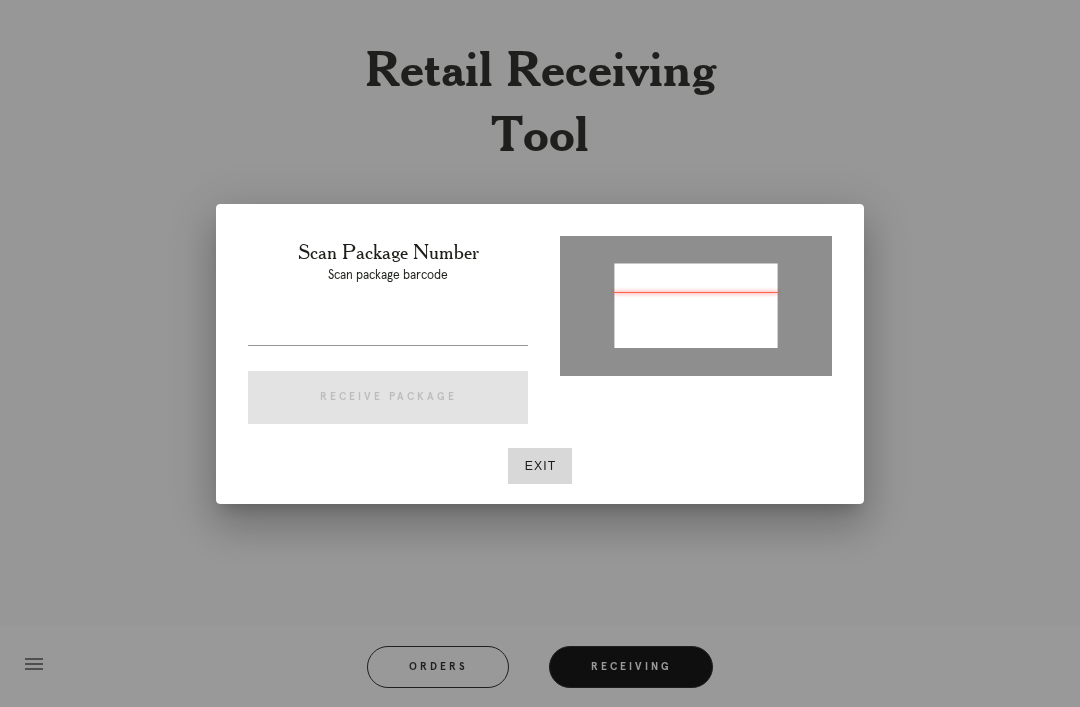 type on "P236794194121555" 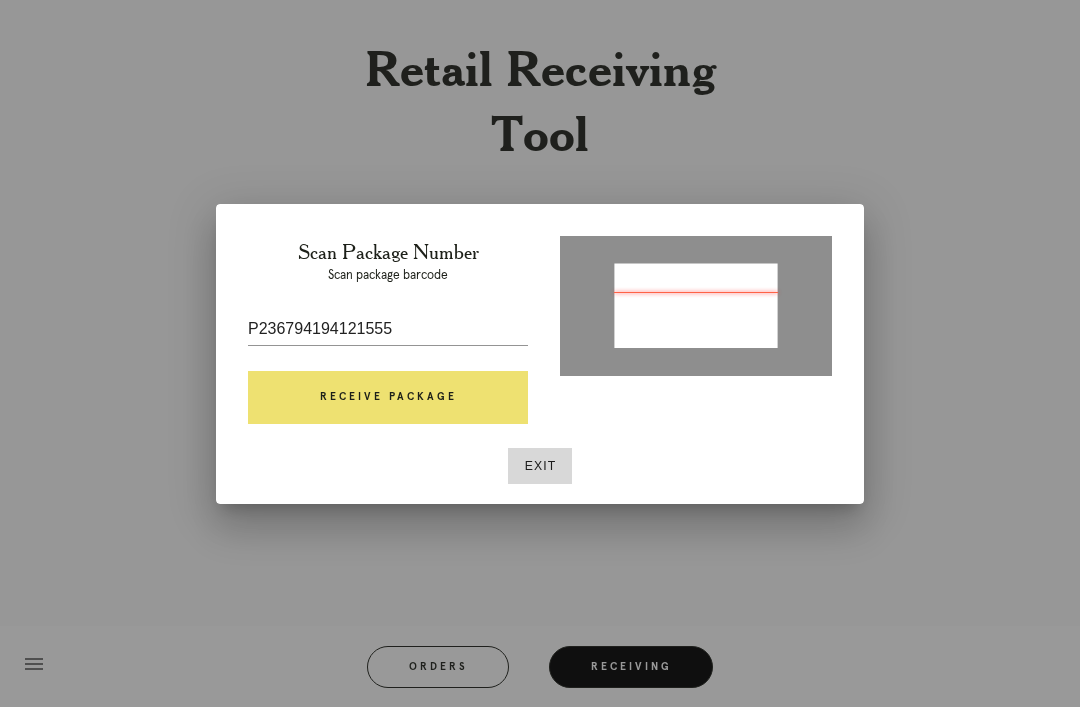 click on "Receive Package" at bounding box center (388, 398) 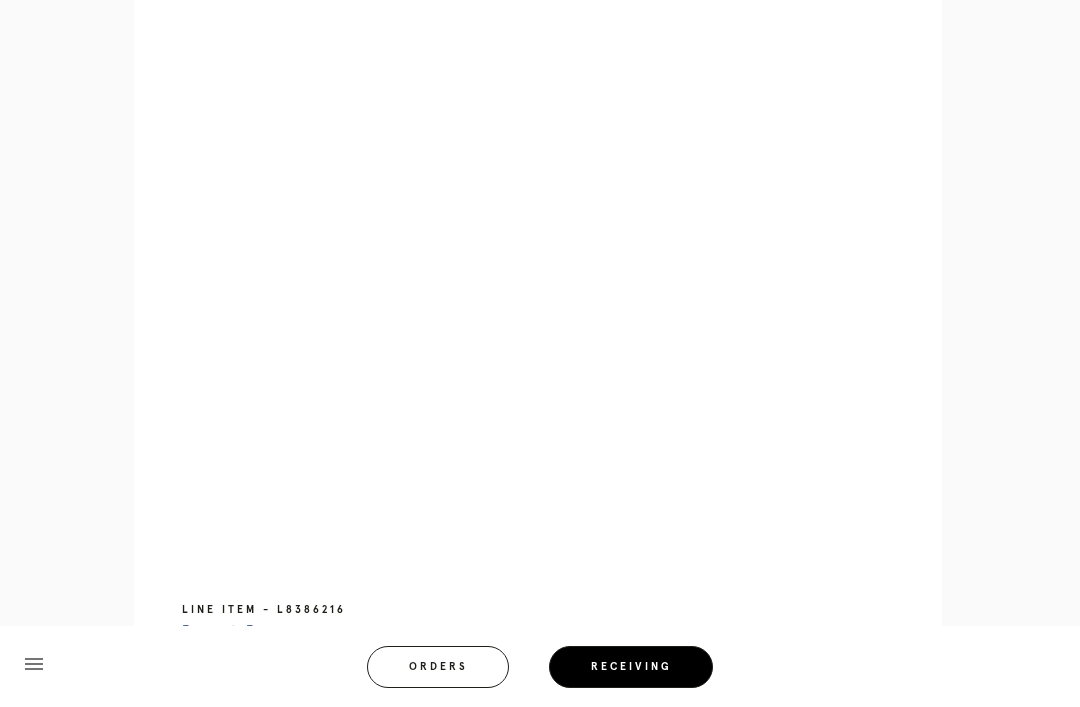 scroll, scrollTop: 838, scrollLeft: 0, axis: vertical 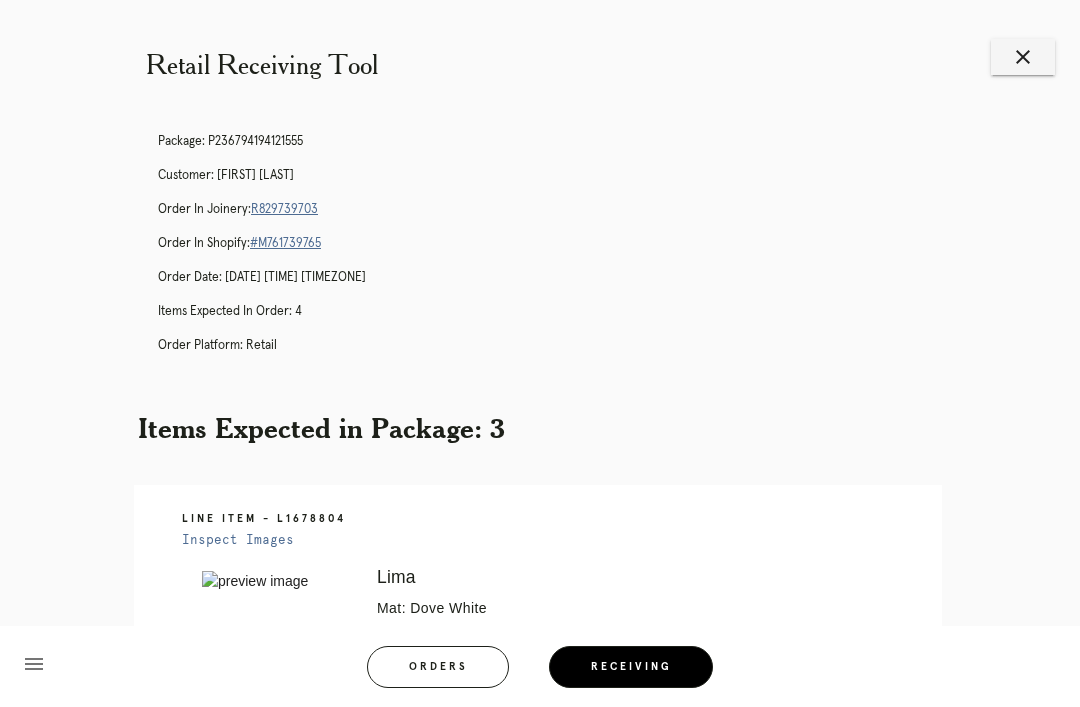 click on "Package: [PACKAGE_ID]   Customer: [FIRST] [LAST]
Order in Joinery:
[ORDER_ID]
Order in Shopify:
[ORDER_ID]
Order Date:
[DATE]  [TIME] [TIMEZONE]
Items Expected in Order: 4   Order Platform: retail     Items Expected in Package:  3
Line Item - L[LINE_ITEM_ID]
Inspect Images
Error retreiving frame spec #[FRAME_SPEC_ID]
Lima
Mat: Dove White
Mat Width: 1.5
Artwork Size:
11.625
x
8.625
Frame Size:
15.75
x
12.75
Conveyance: shipped
Hanging Hardware: Wire, 2-Hole Hanger, Large Sticker
Ready for Pickup
Line Item - L[LINE_ITEM_ID]
Inspect Images
Error retreiving frame spec #[FRAME_SPEC_ID]" at bounding box center [540, 1010] 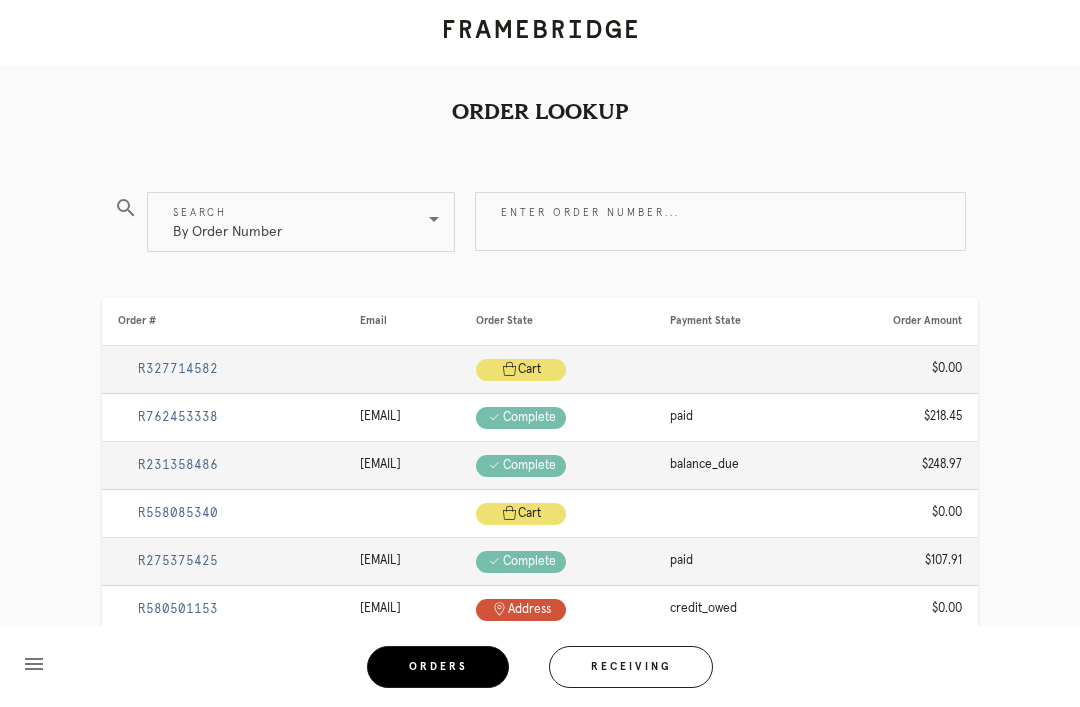 click on "Receiving" at bounding box center (631, 667) 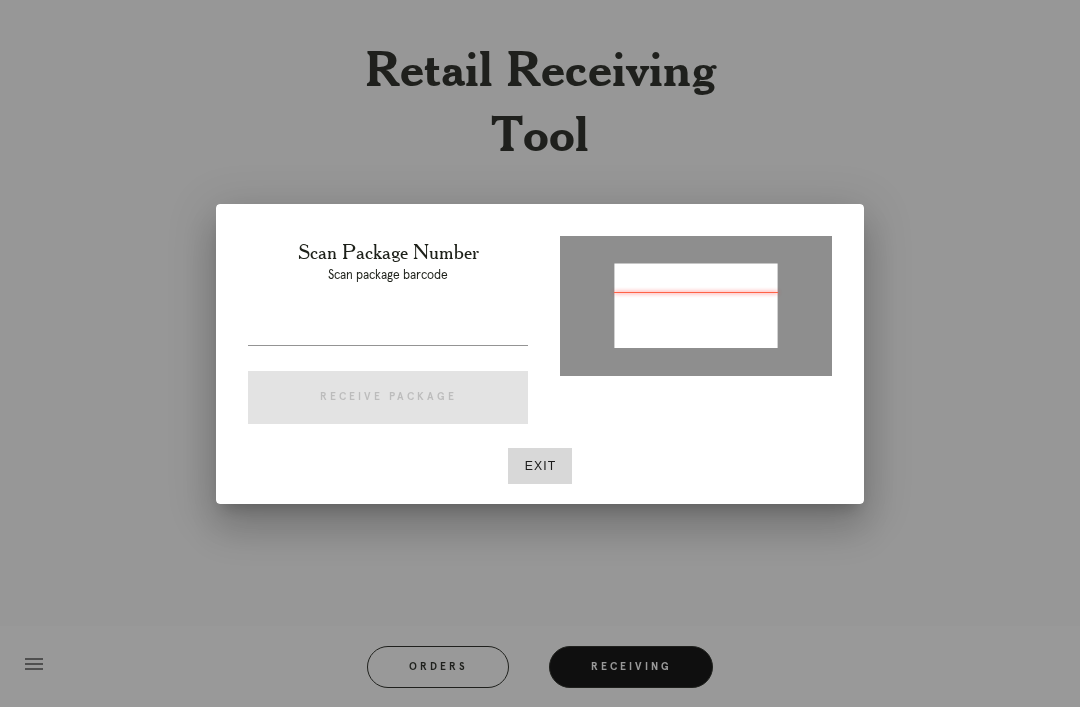 type on "P996141814703355" 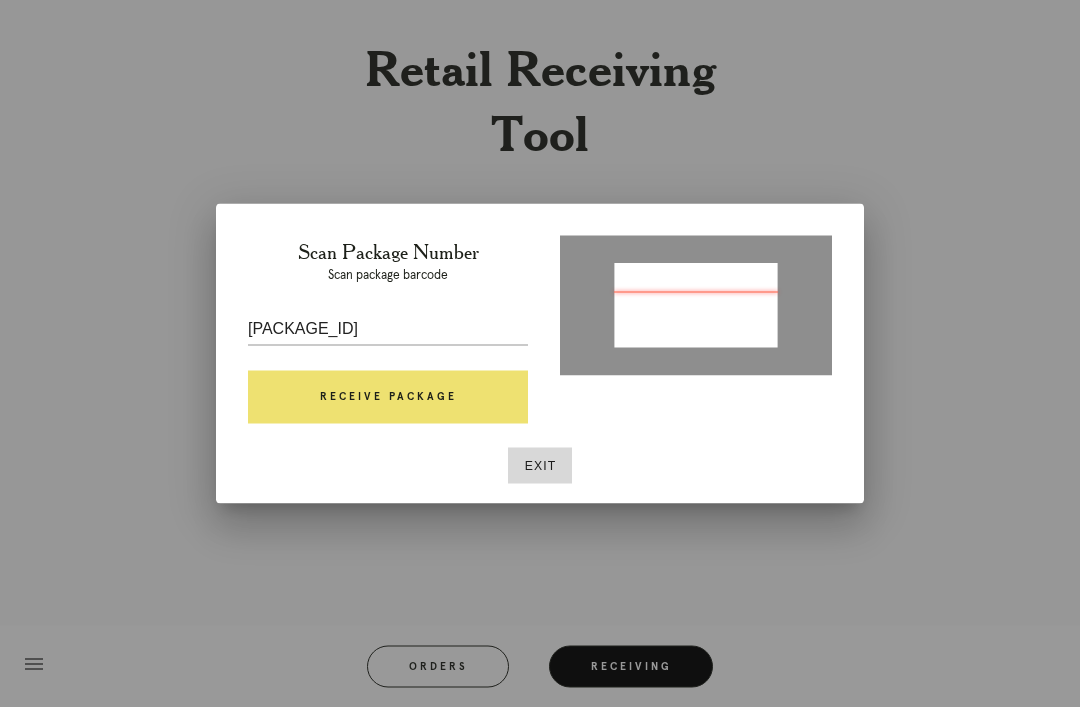 click on "Receive Package" at bounding box center (388, 398) 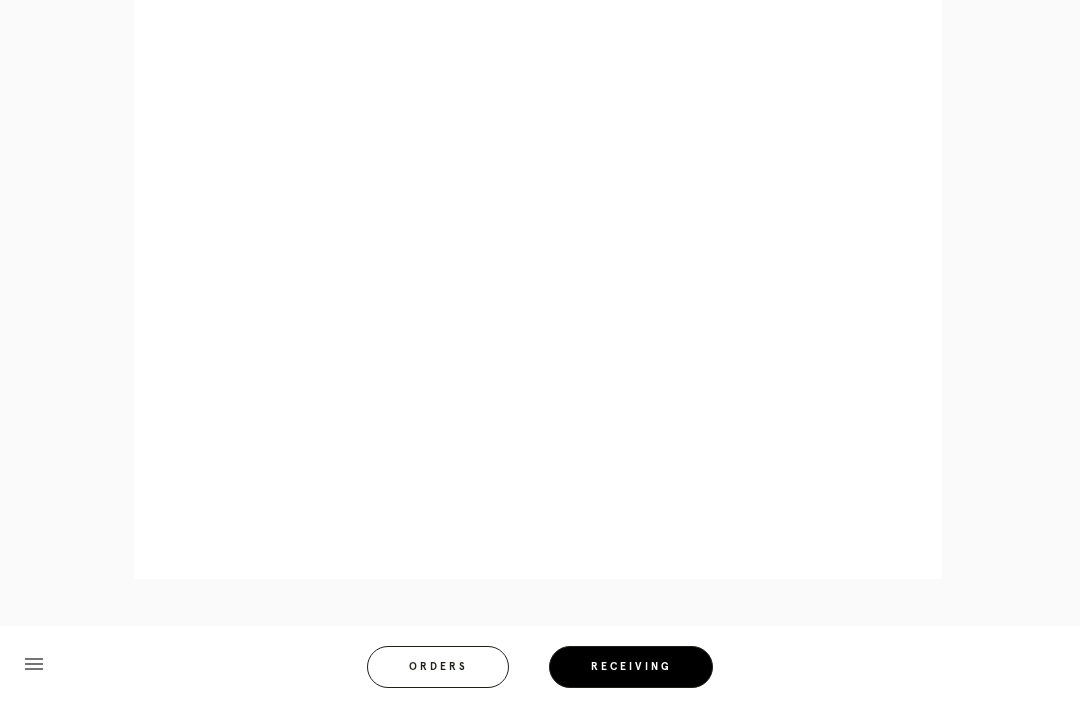 scroll, scrollTop: 892, scrollLeft: 0, axis: vertical 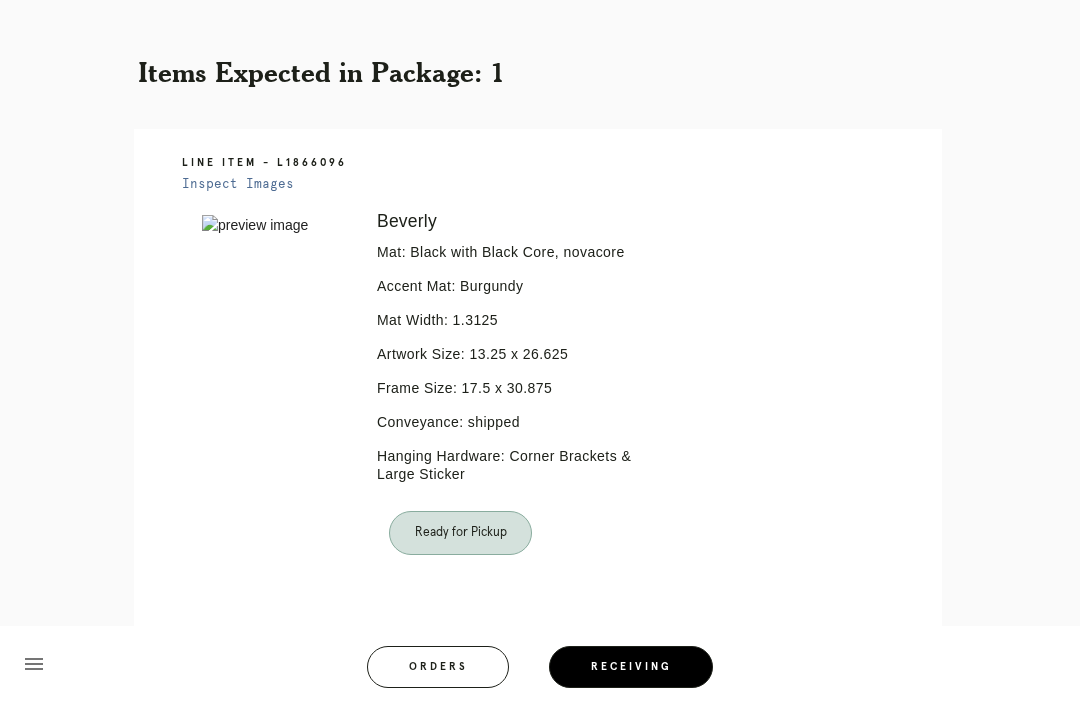 click on "Orders" at bounding box center [438, 667] 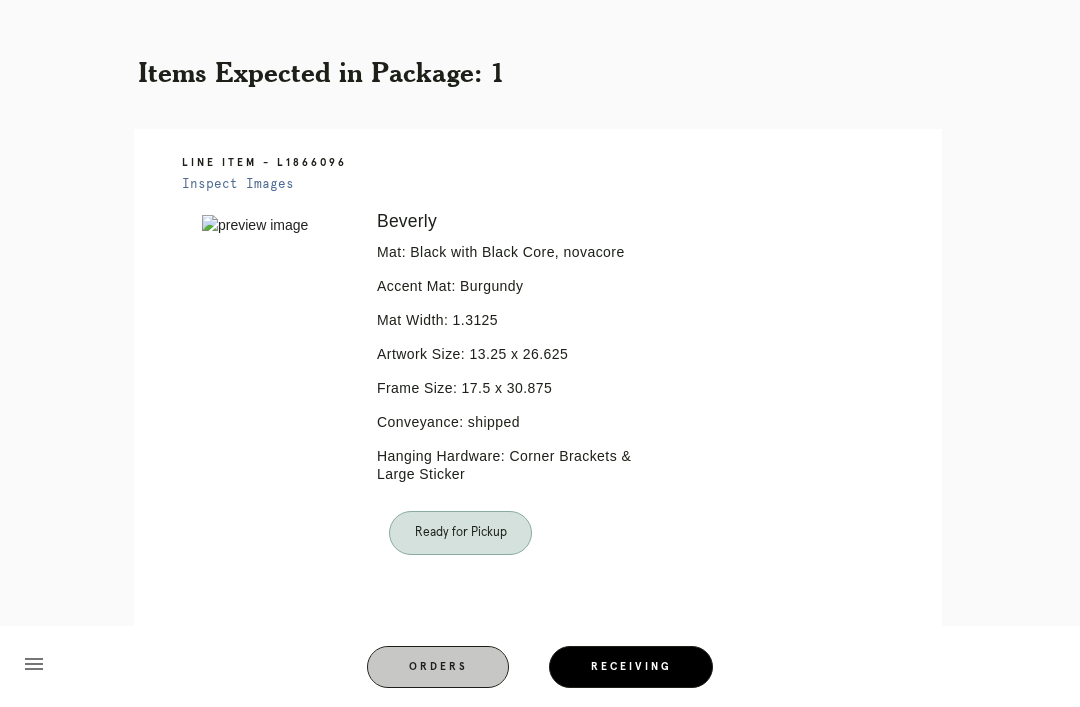 scroll, scrollTop: 0, scrollLeft: 0, axis: both 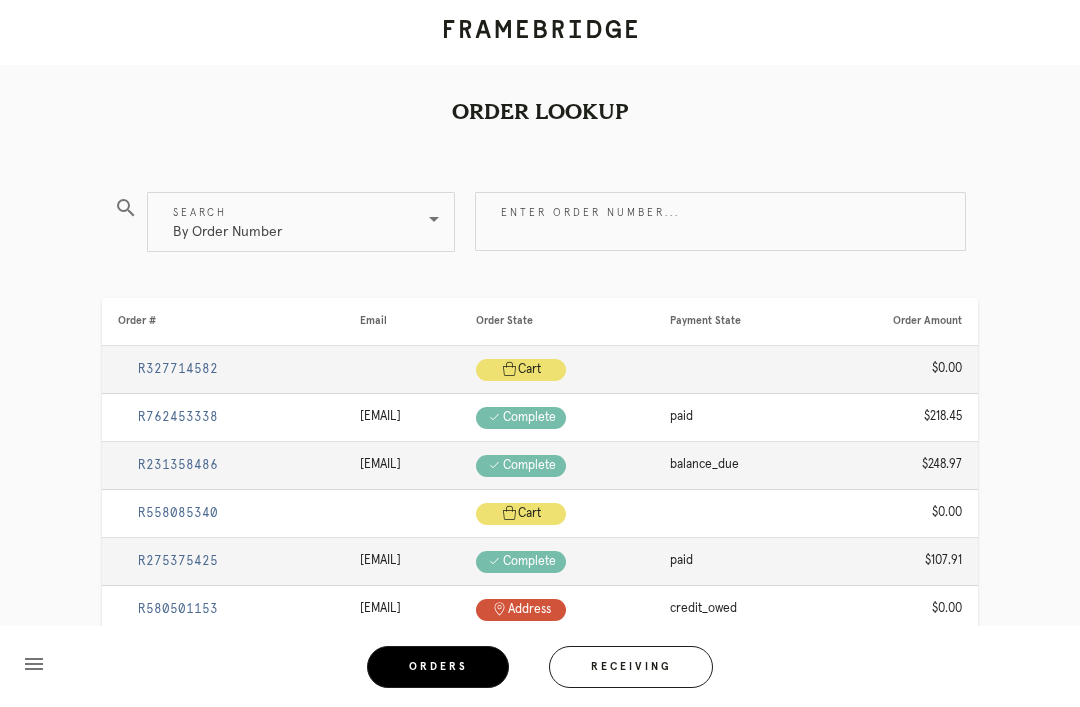 click on "Receiving" at bounding box center [631, 667] 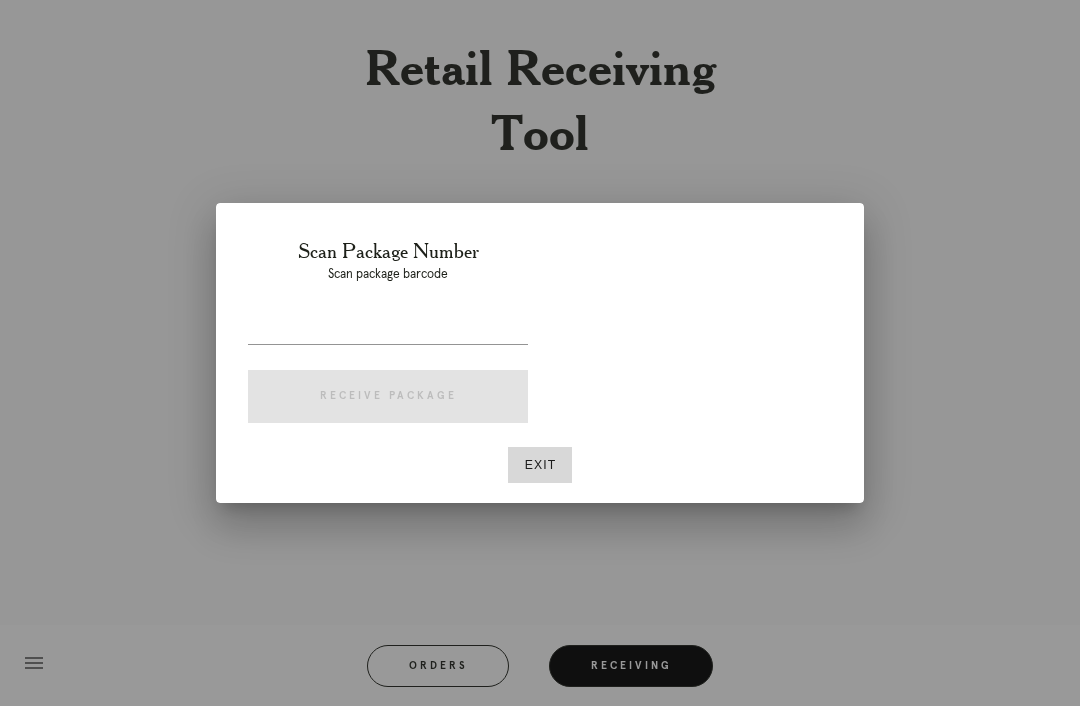 scroll, scrollTop: 64, scrollLeft: 0, axis: vertical 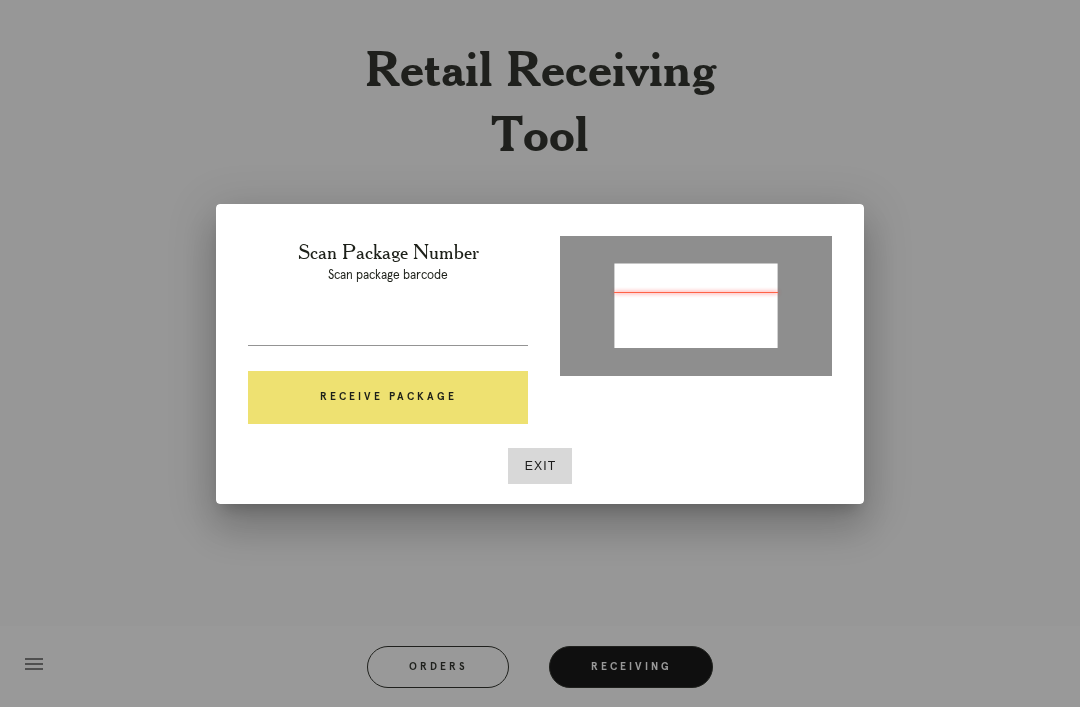 type on "P350129774824306" 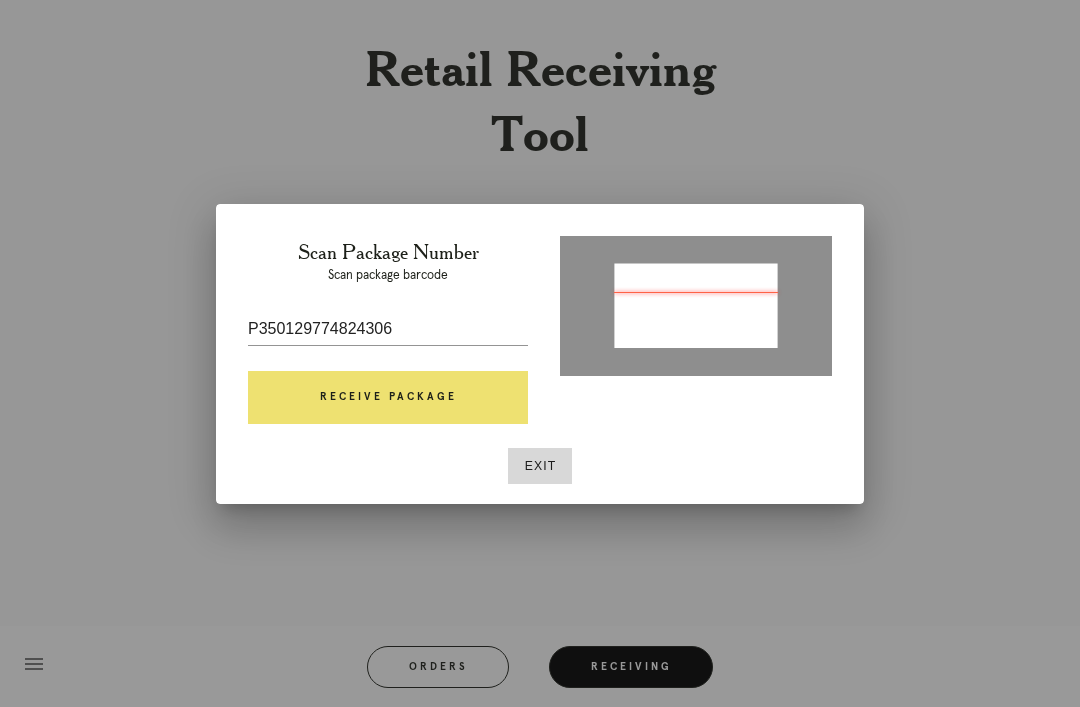 click on "Receive Package" at bounding box center [388, 398] 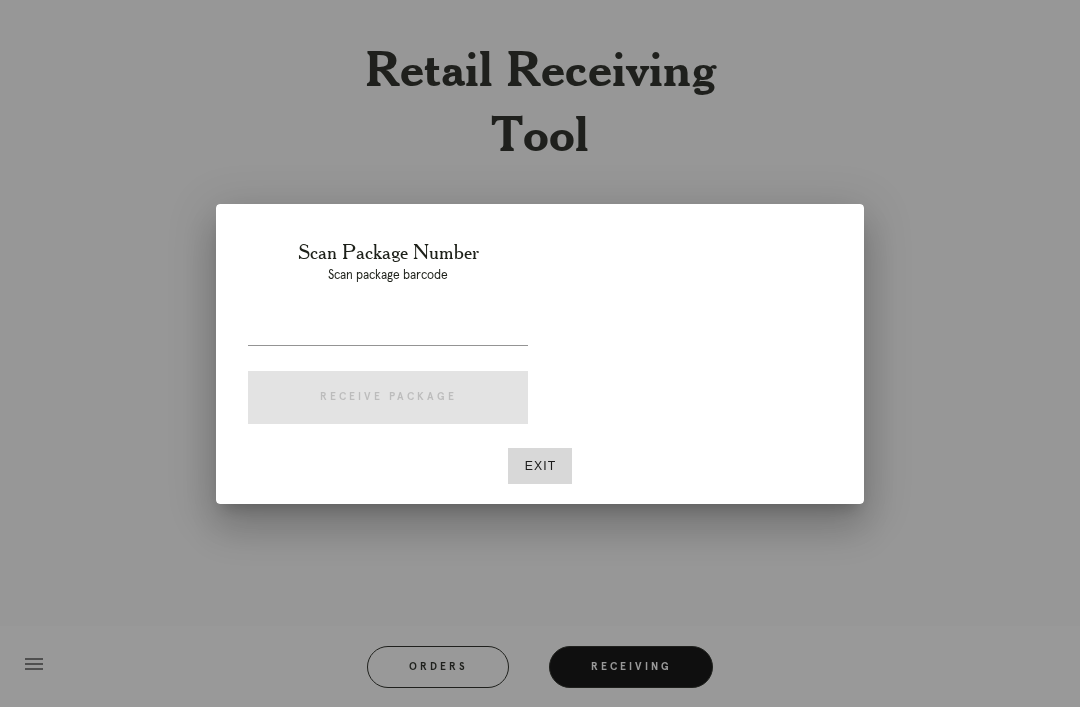 scroll, scrollTop: 64, scrollLeft: 0, axis: vertical 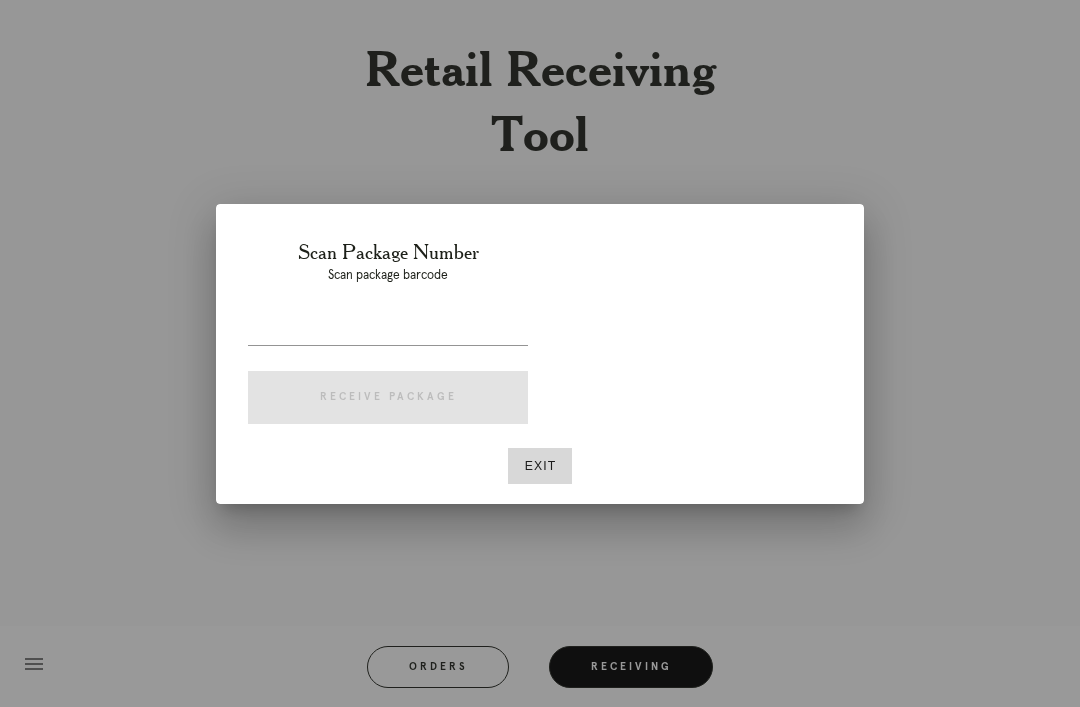 click on "Exit" at bounding box center [540, 466] 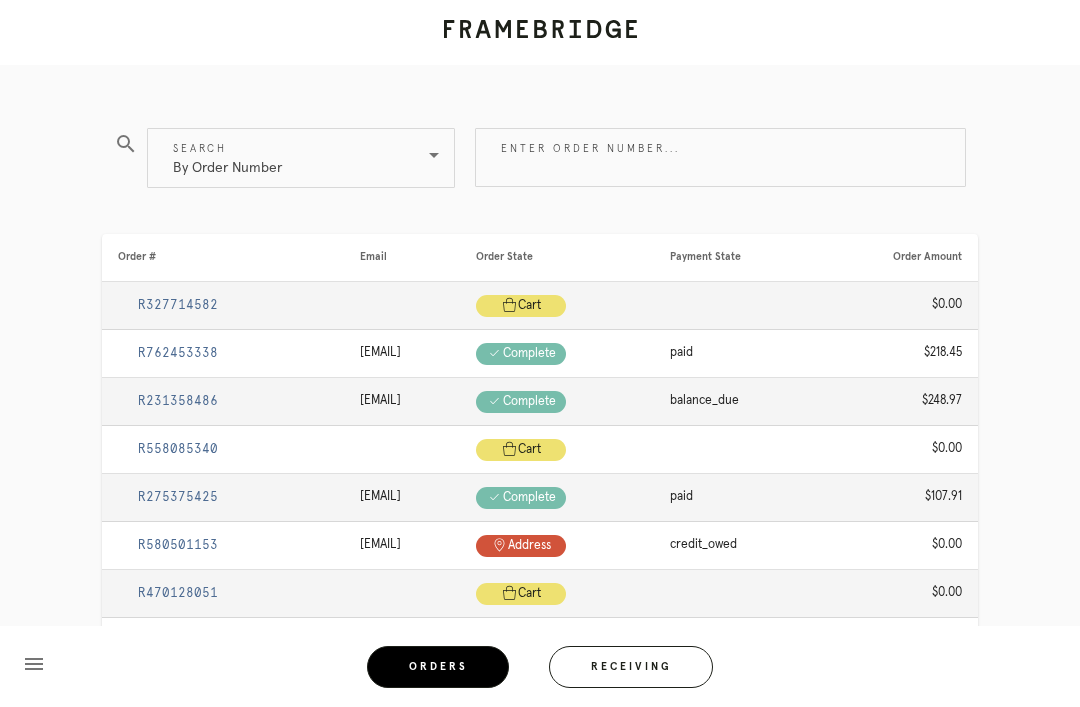 click on "Receiving" at bounding box center [631, 667] 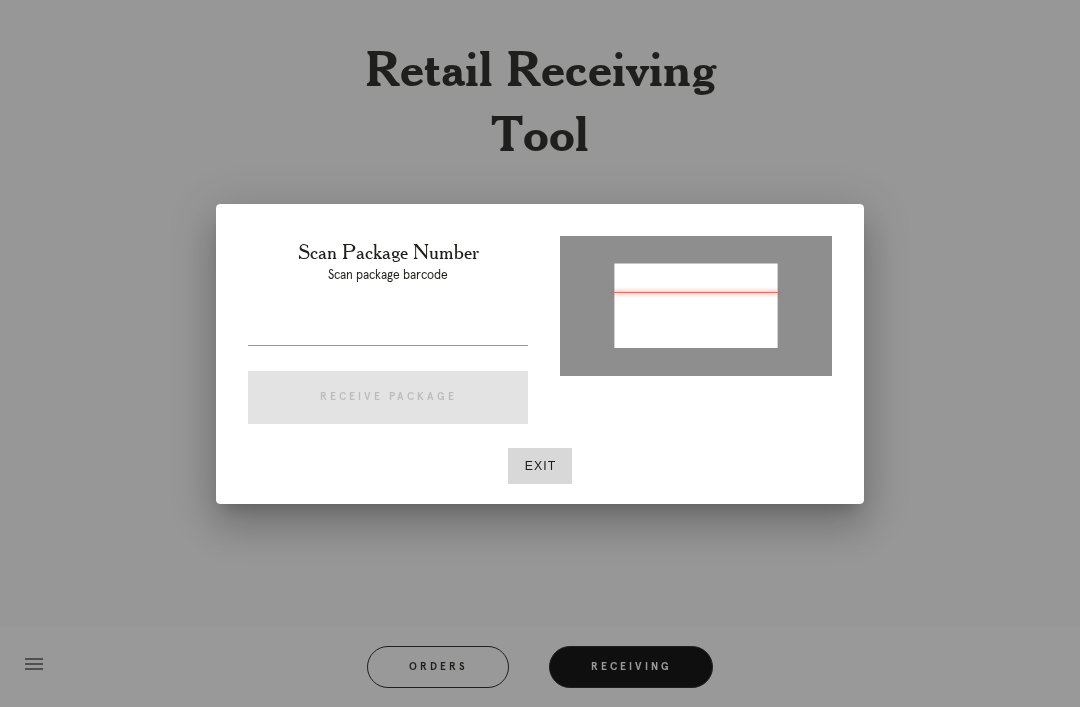 type on "[PHONE]" 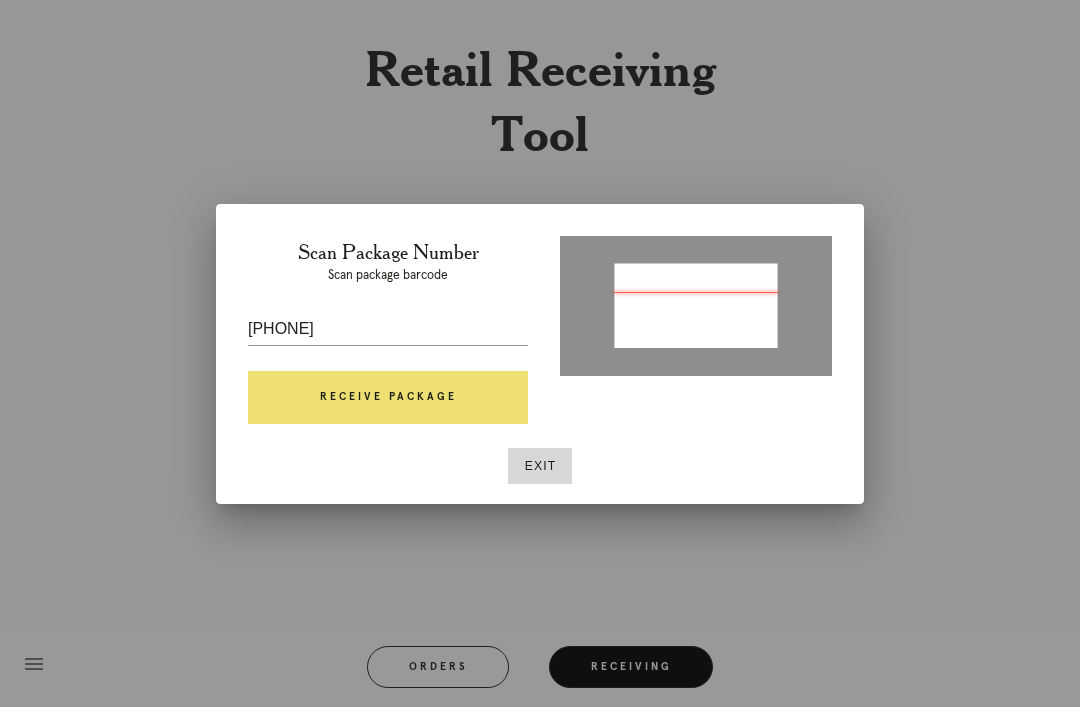 click on "[PHONE]" at bounding box center [388, 329] 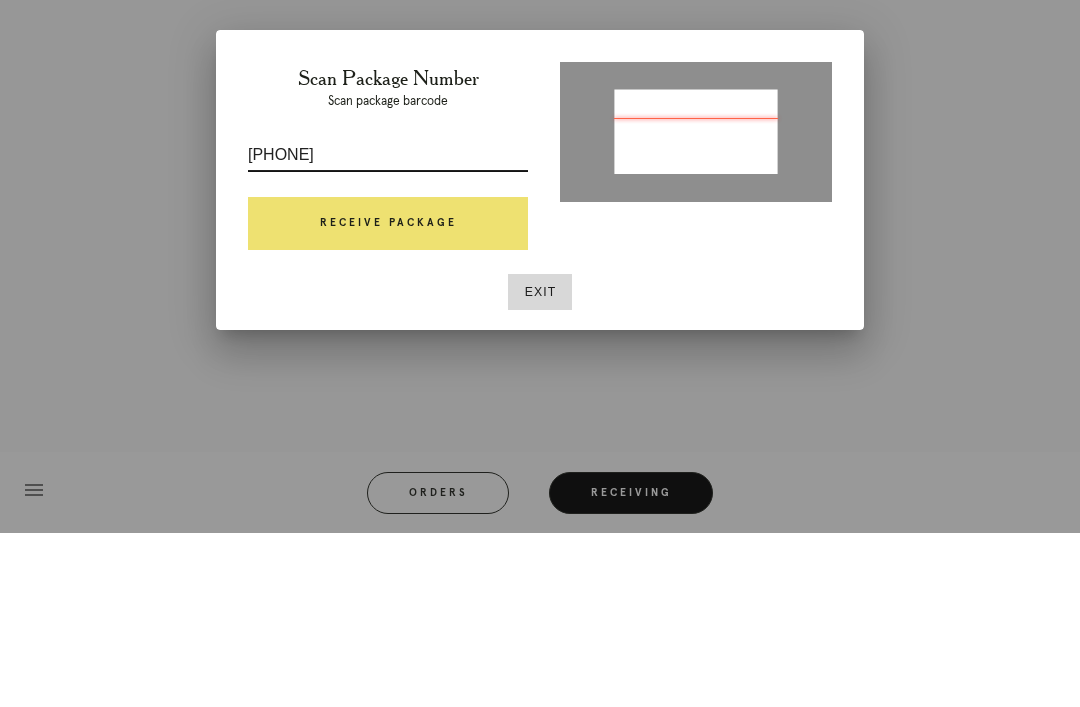 click on "[PHONE]" at bounding box center [388, 329] 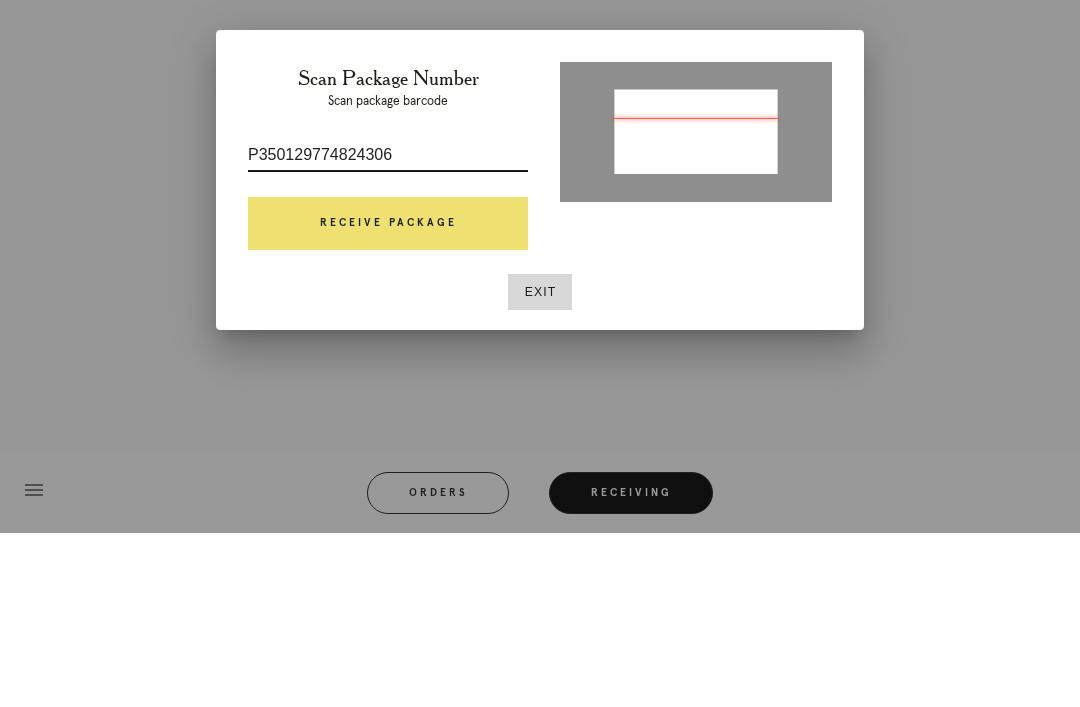 type on "P350129774824306" 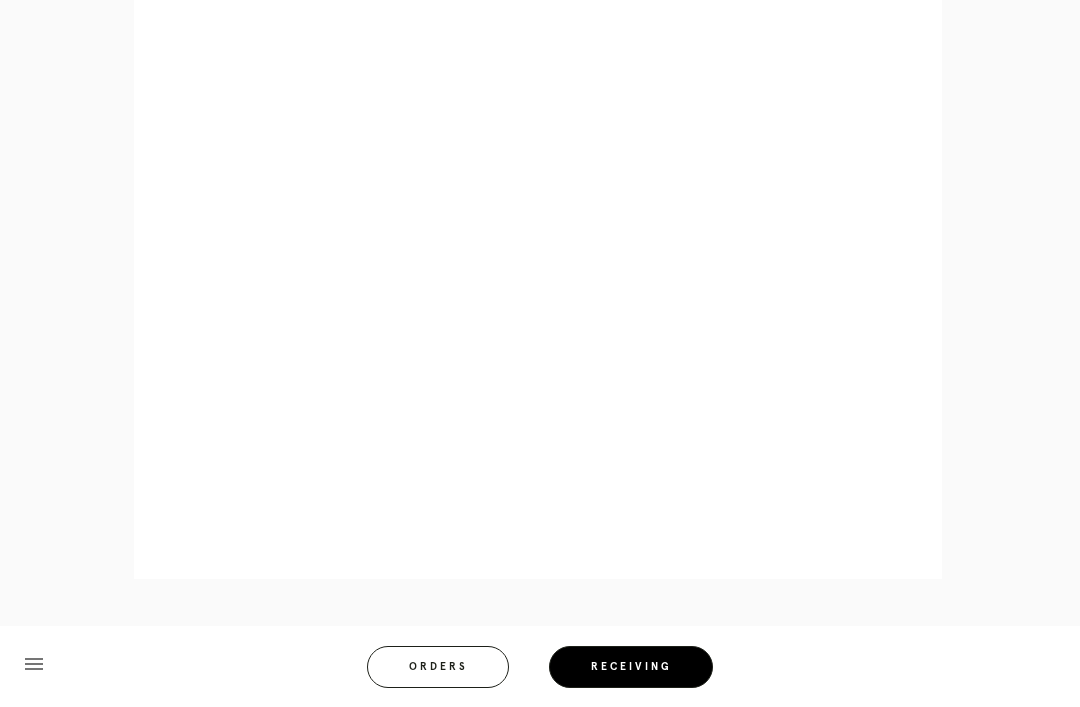 scroll, scrollTop: 910, scrollLeft: 0, axis: vertical 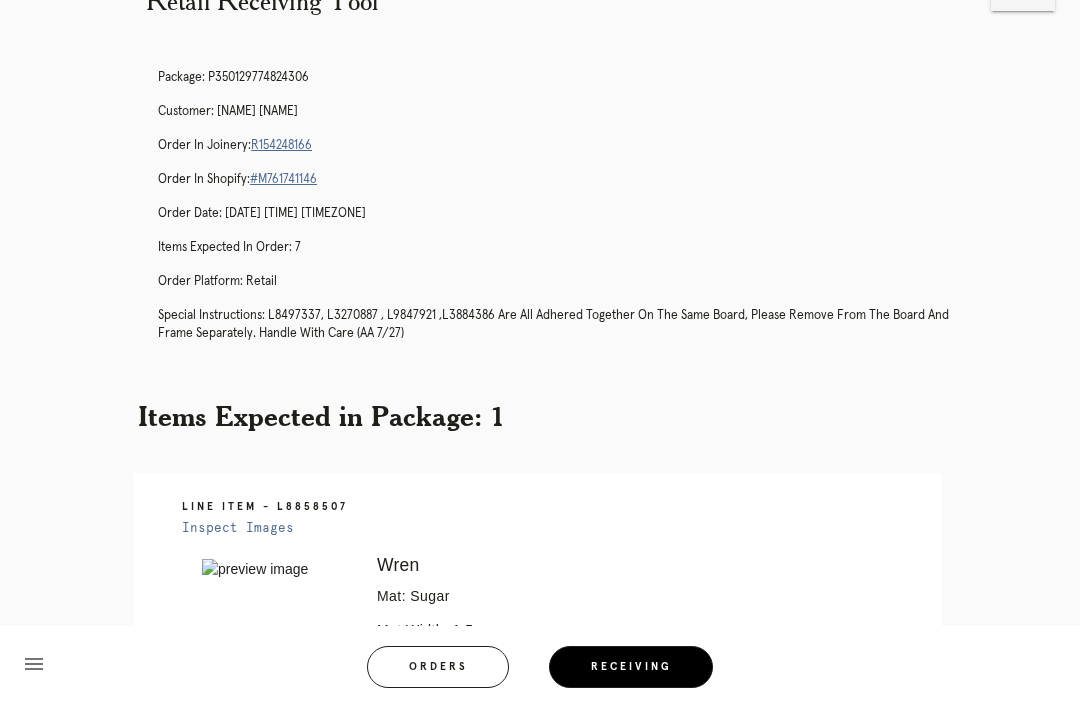click on "Orders" at bounding box center [438, 667] 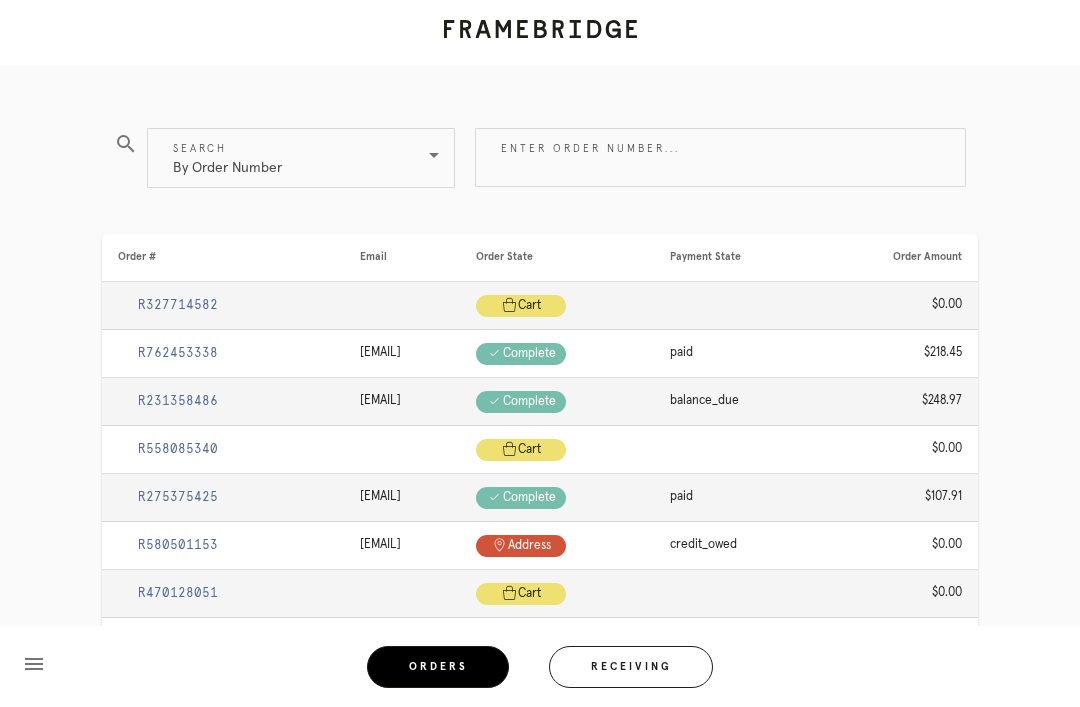 click on "Receiving" at bounding box center (631, 667) 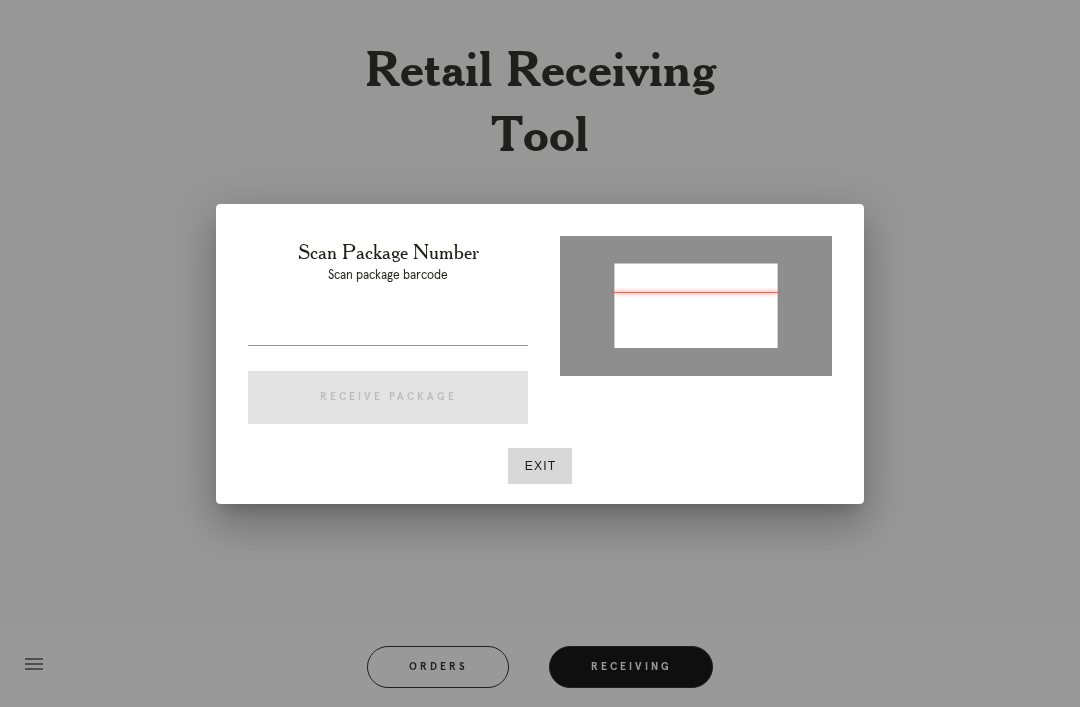 type on "P478534240046610" 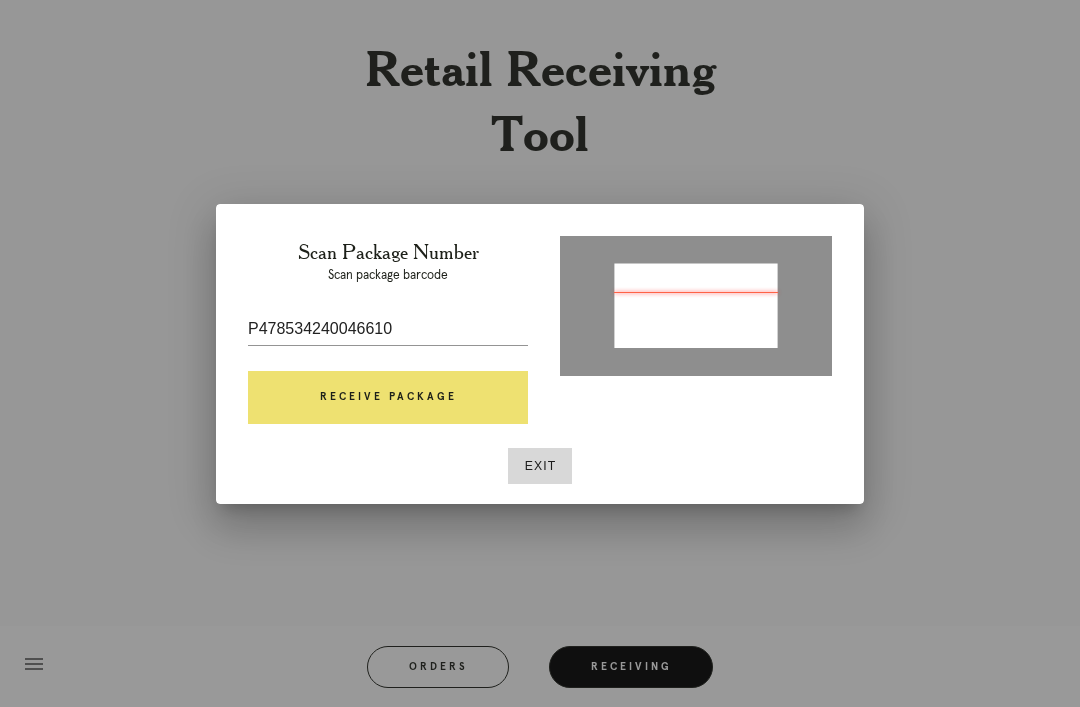 click on "Receive Package" at bounding box center [388, 398] 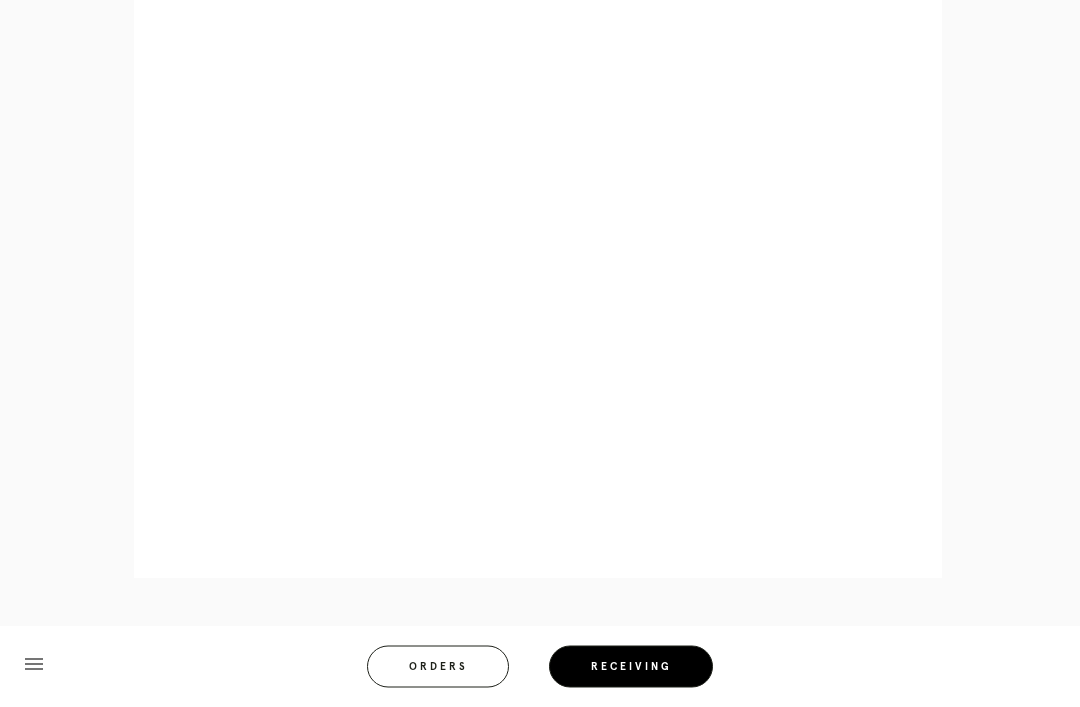 scroll, scrollTop: 928, scrollLeft: 0, axis: vertical 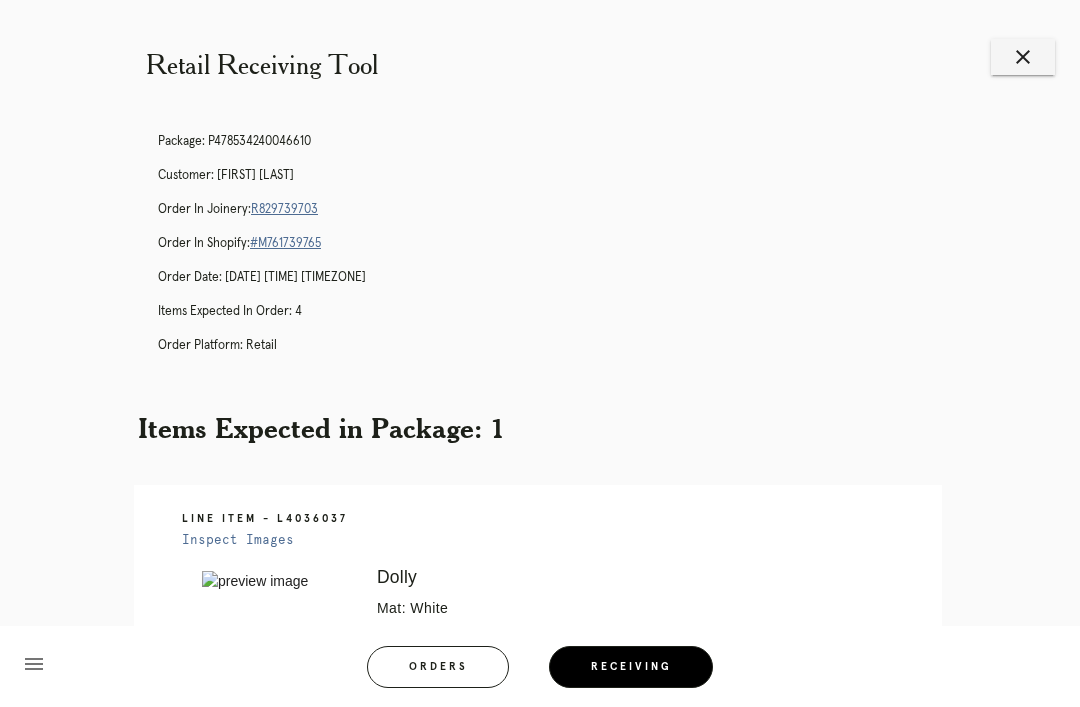 click on "Receiving" at bounding box center (631, 667) 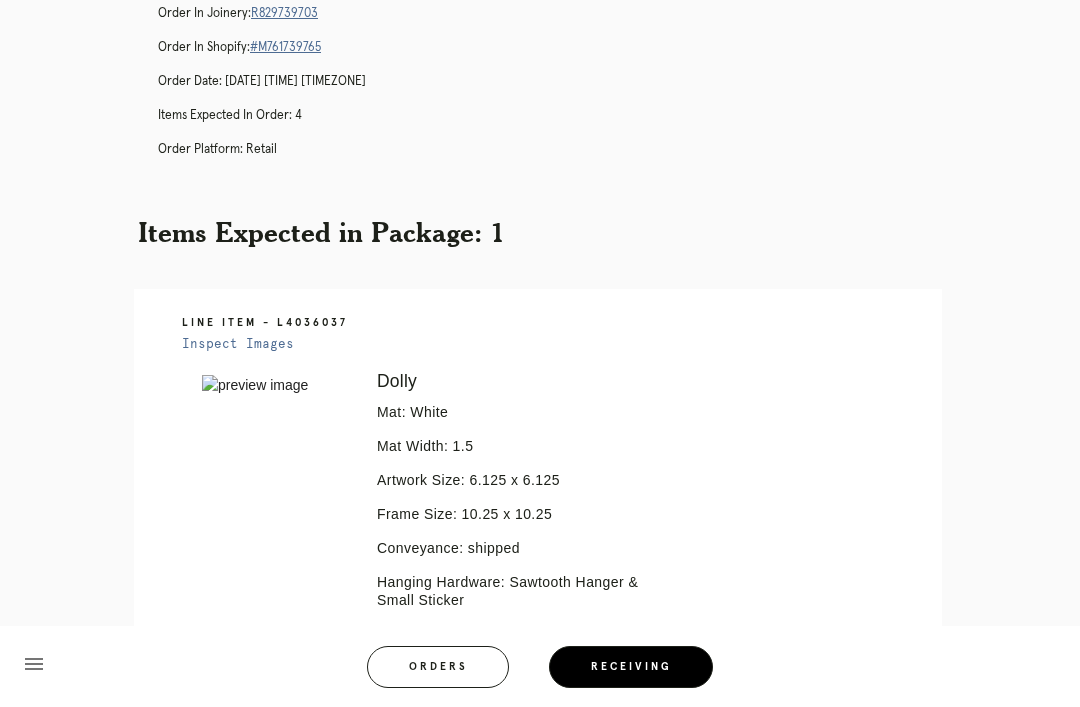 scroll, scrollTop: 201, scrollLeft: 0, axis: vertical 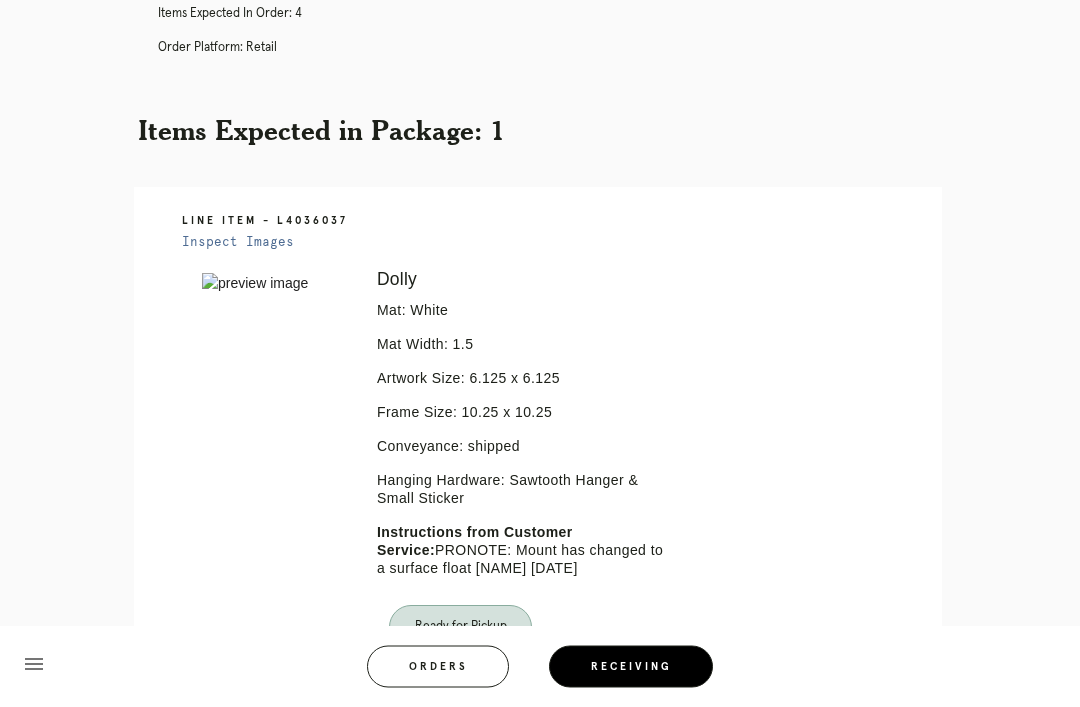 click on "Receiving" at bounding box center [631, 667] 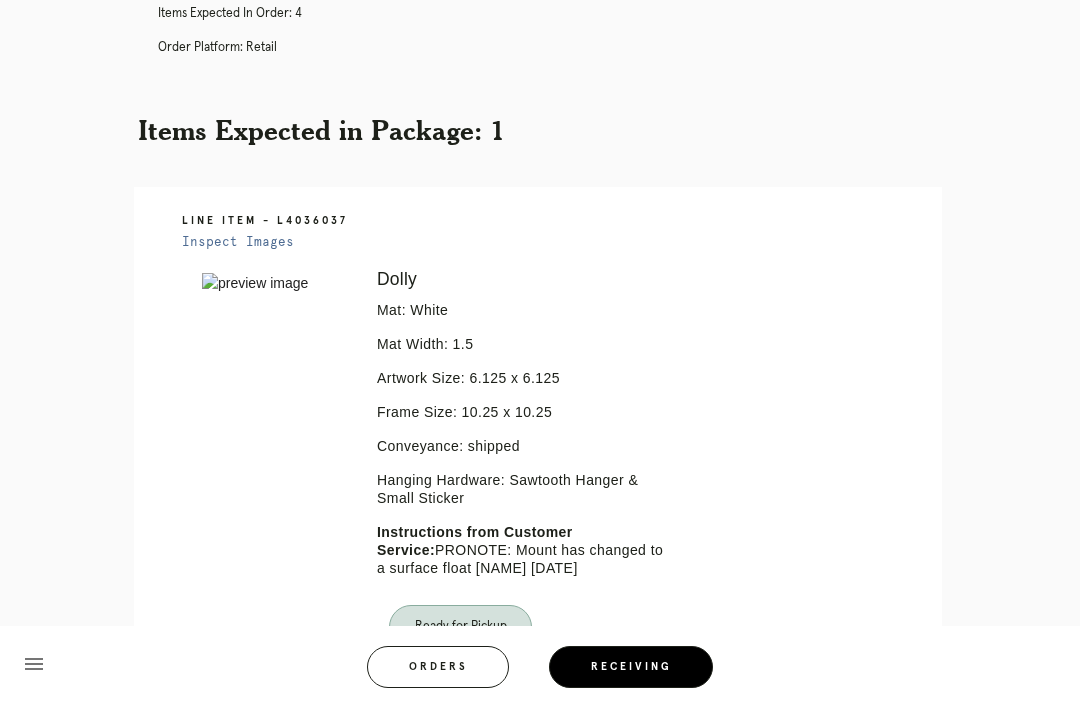 click on "Orders" at bounding box center (438, 667) 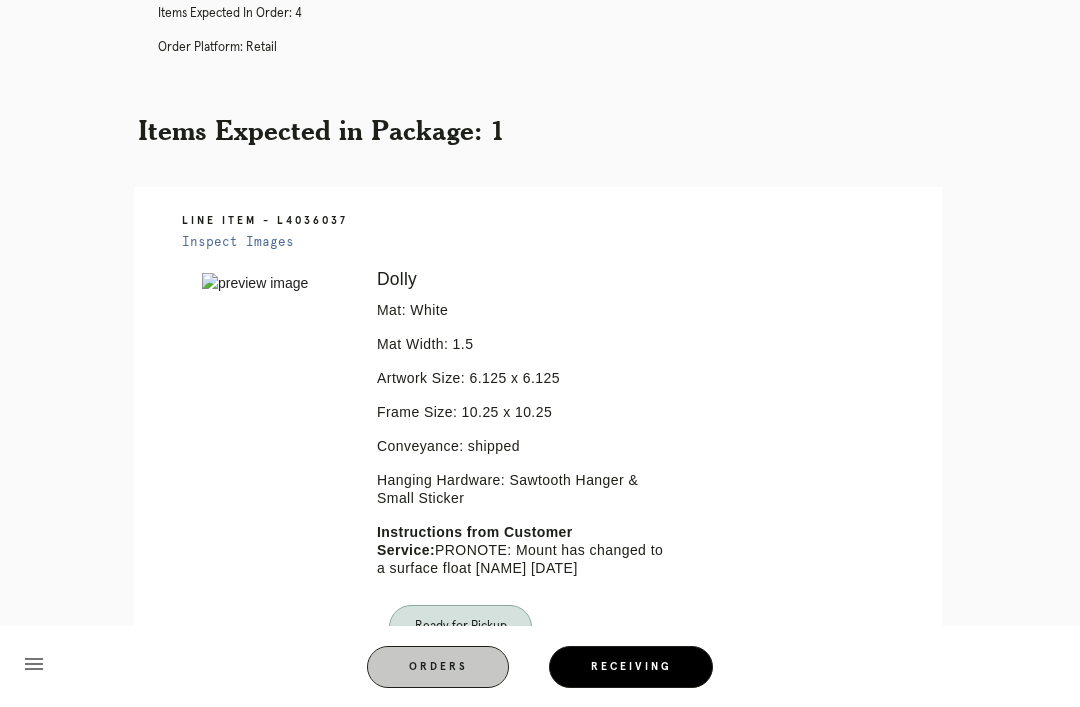 scroll, scrollTop: 0, scrollLeft: 0, axis: both 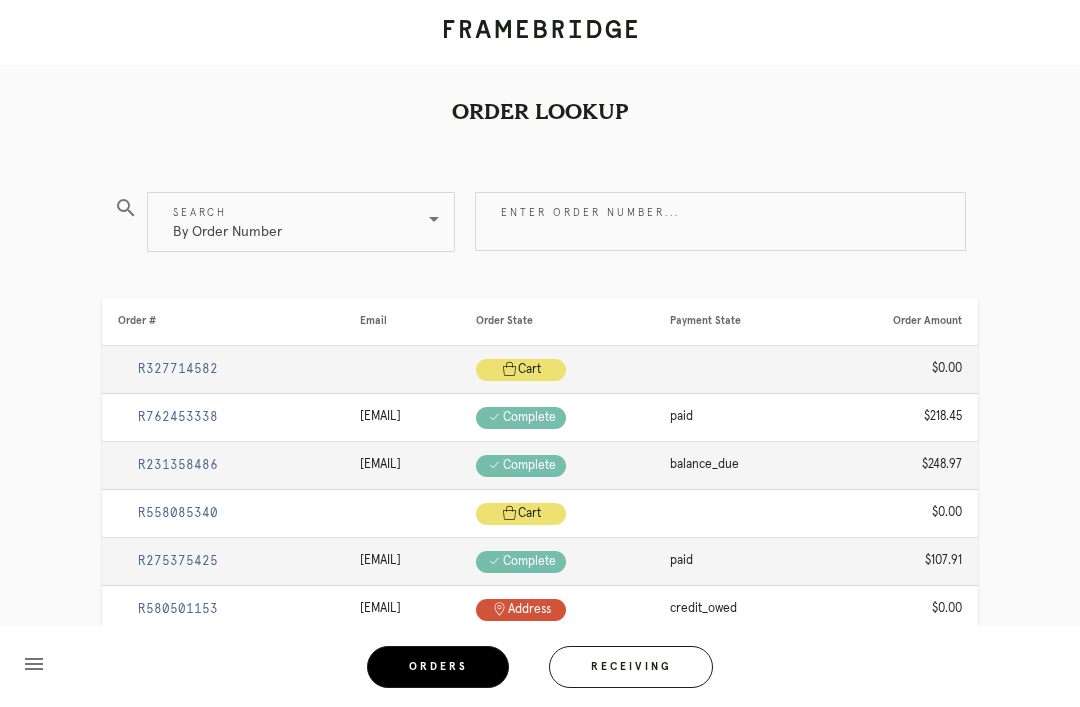 click on "Receiving" at bounding box center (631, 667) 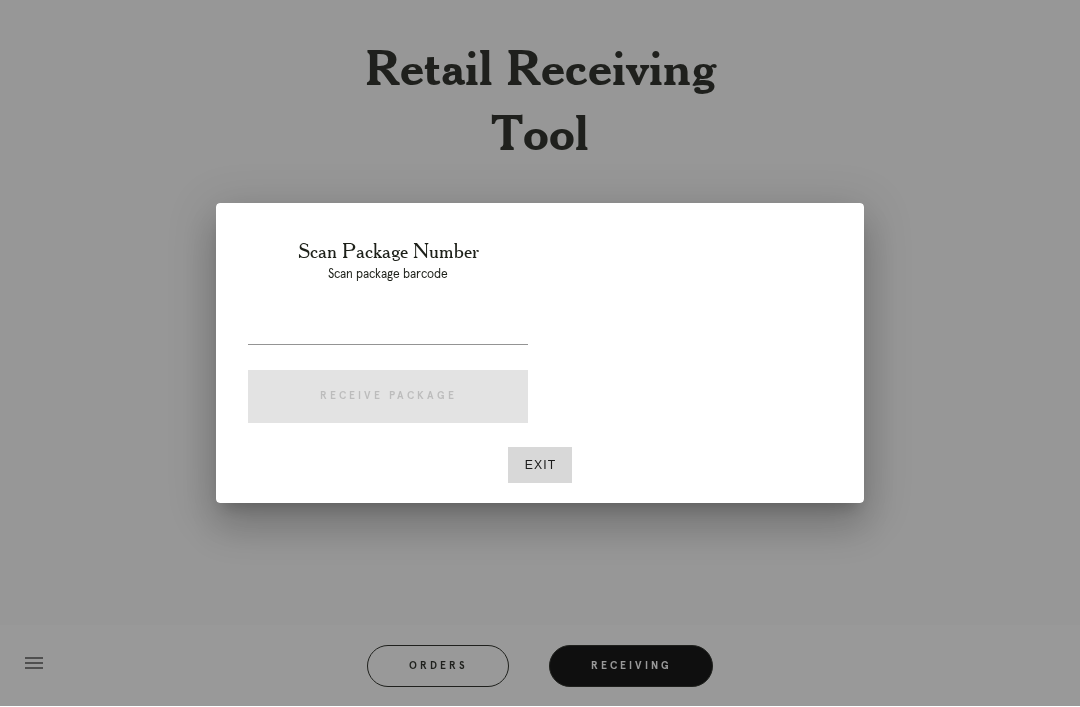 scroll, scrollTop: 64, scrollLeft: 0, axis: vertical 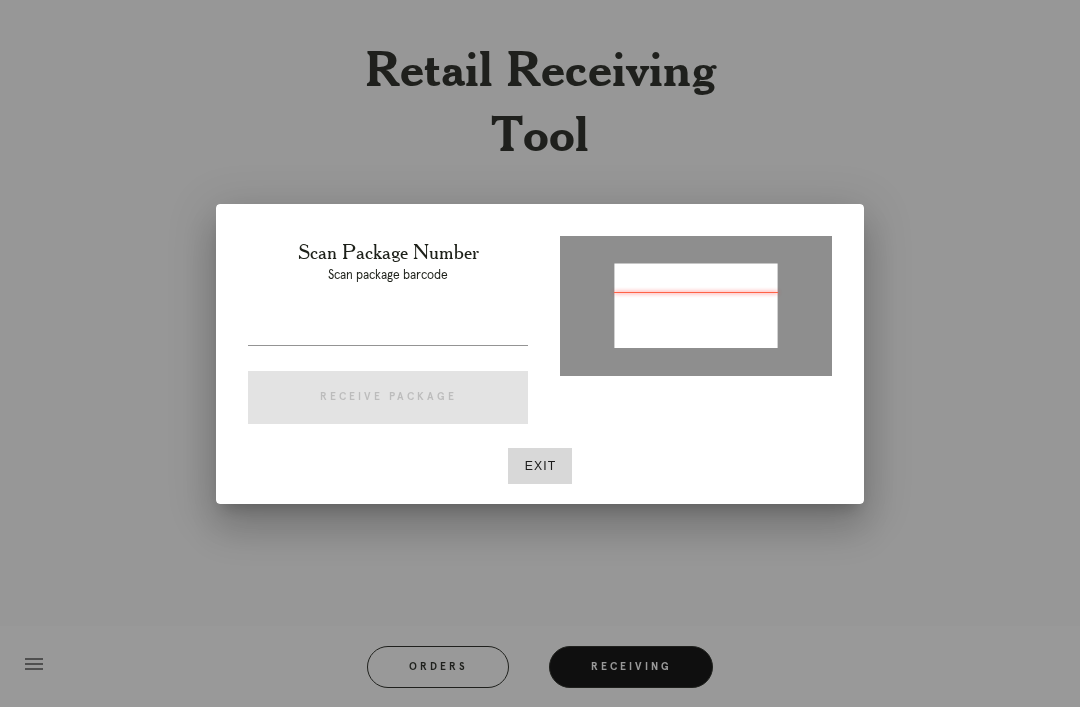 type on "P869277824908310" 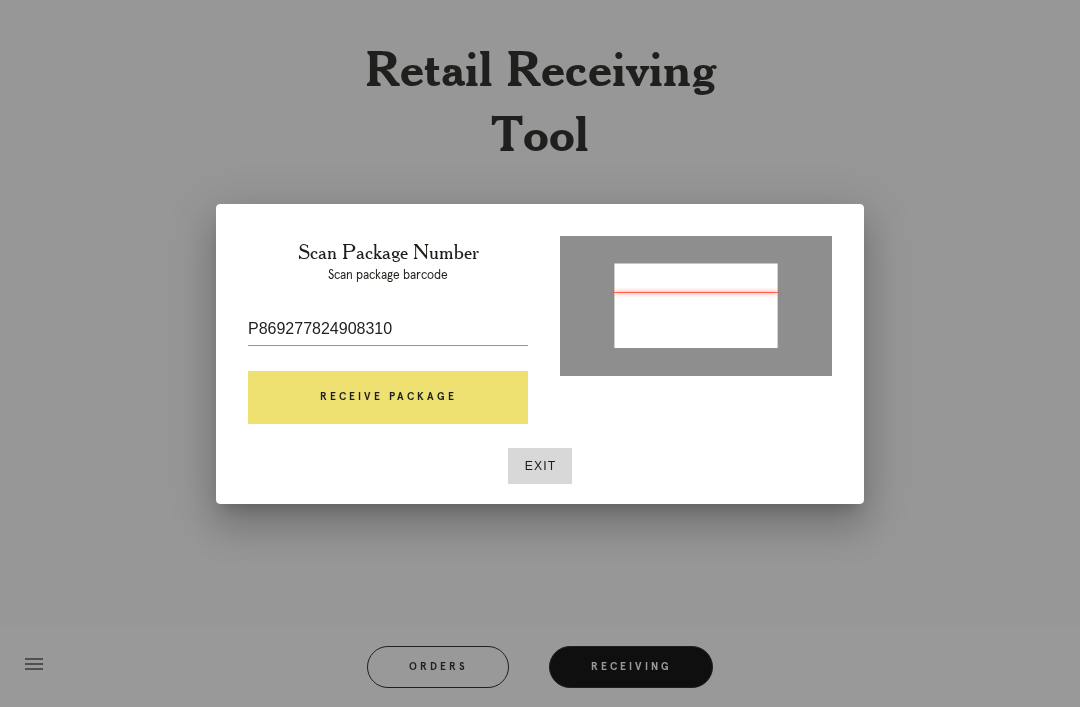 click on "Receive Package" at bounding box center (388, 398) 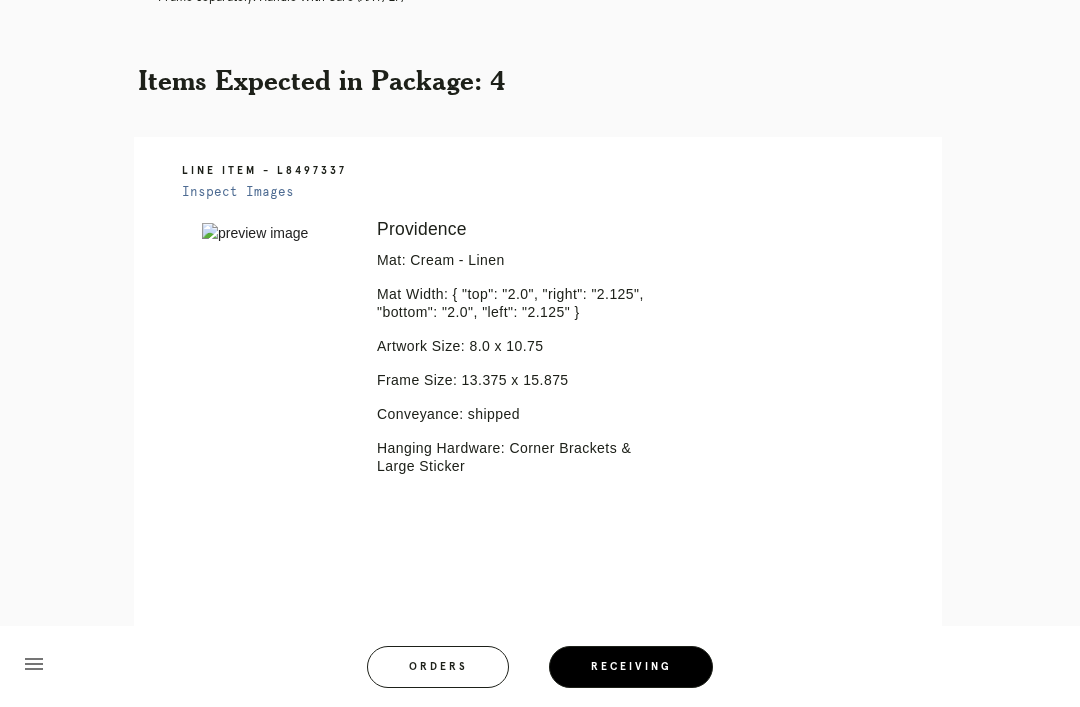 scroll, scrollTop: 481, scrollLeft: 0, axis: vertical 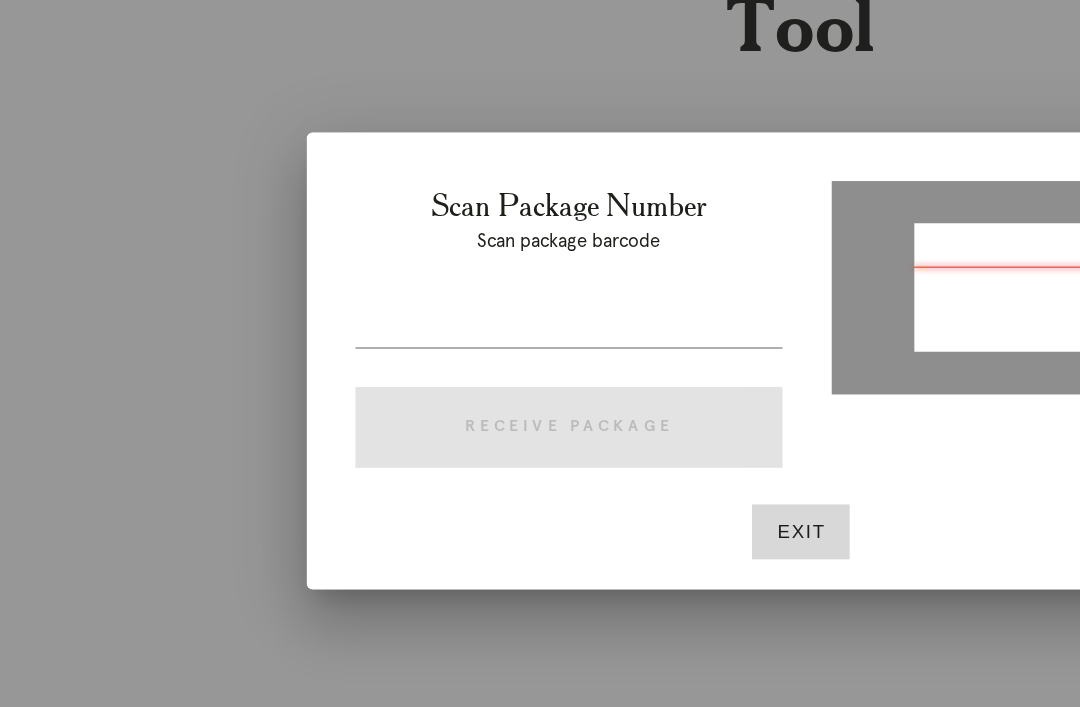 click at bounding box center (388, 329) 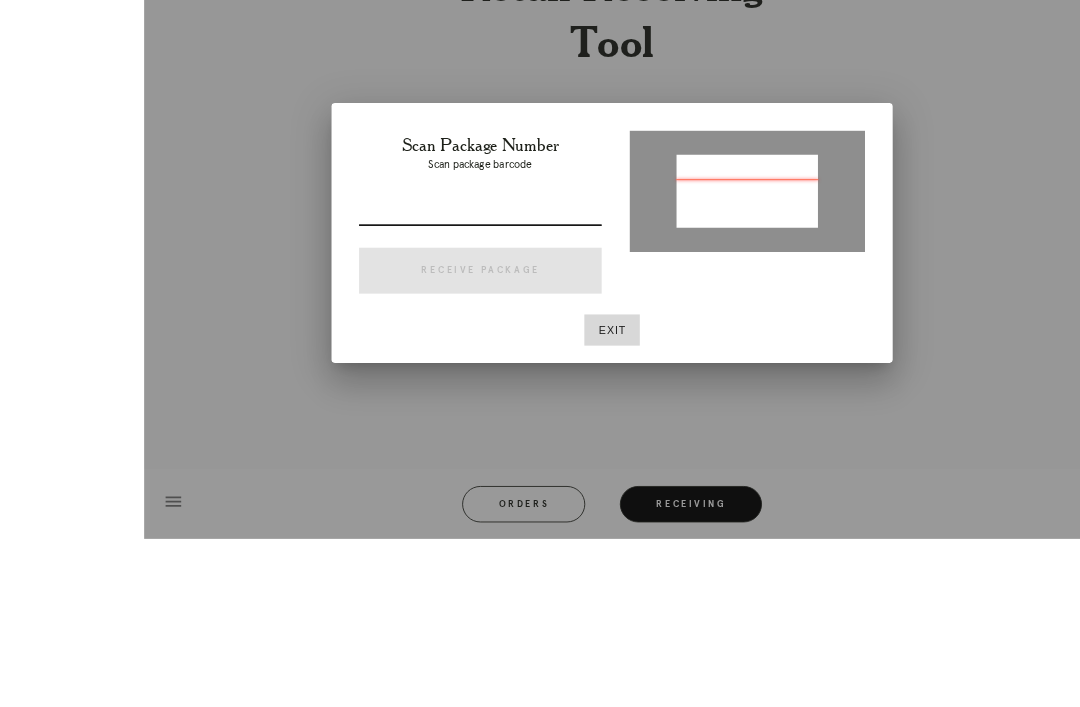 scroll, scrollTop: 64, scrollLeft: 0, axis: vertical 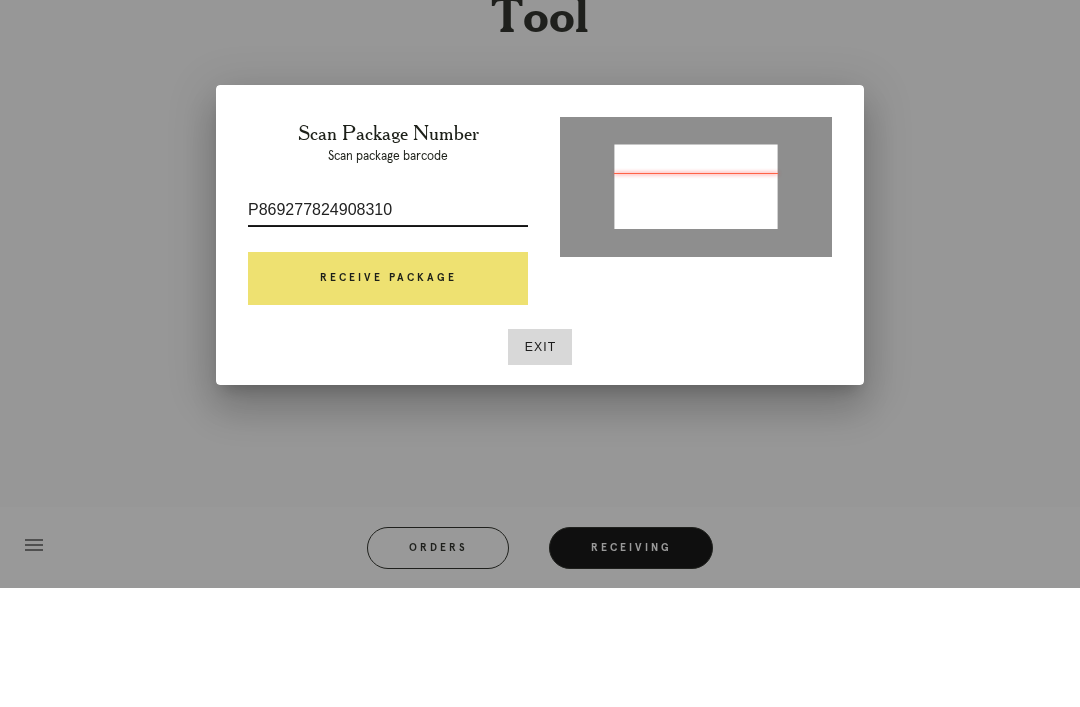 type on "P869277824908310" 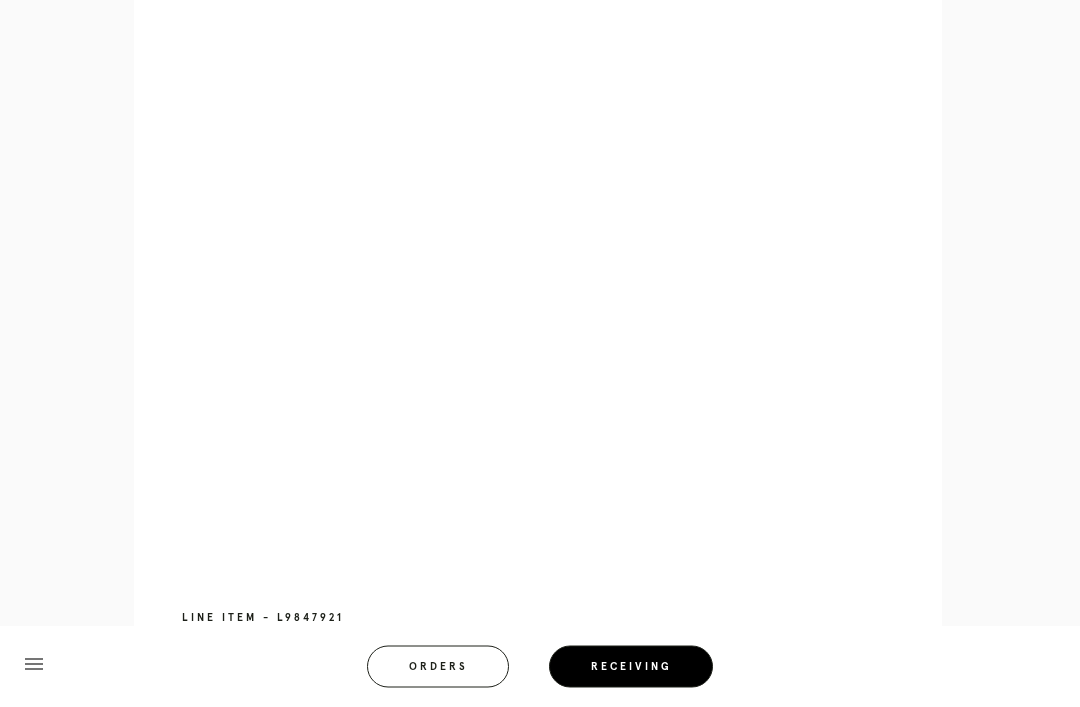 scroll, scrollTop: 969, scrollLeft: 0, axis: vertical 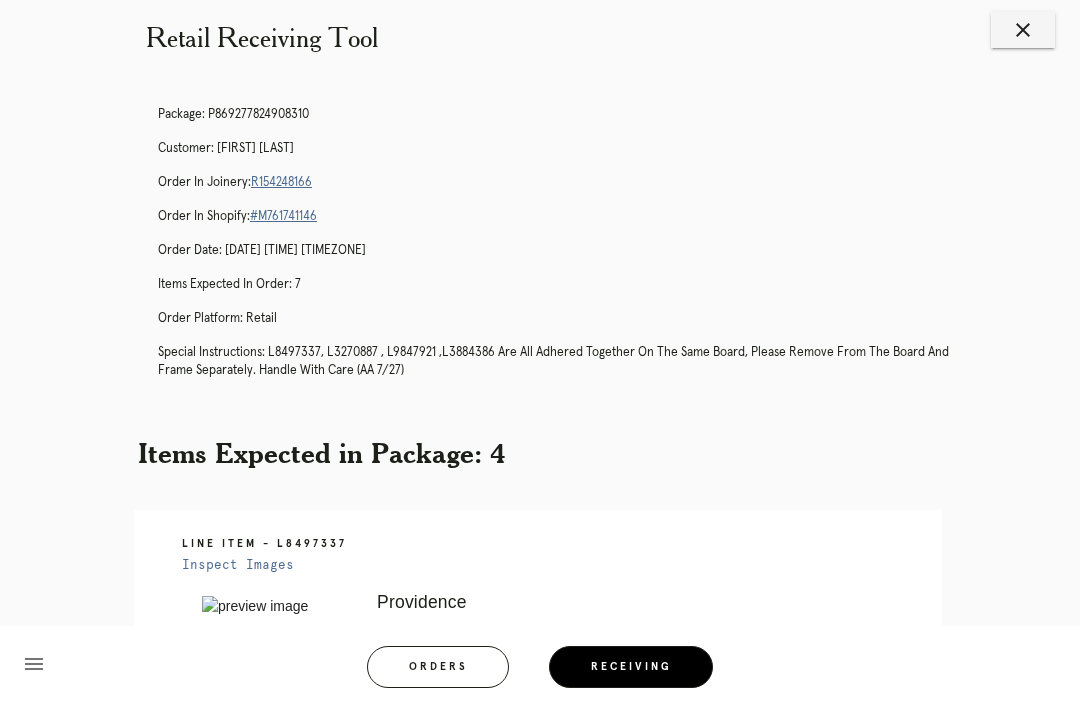 click on "Orders" at bounding box center (438, 667) 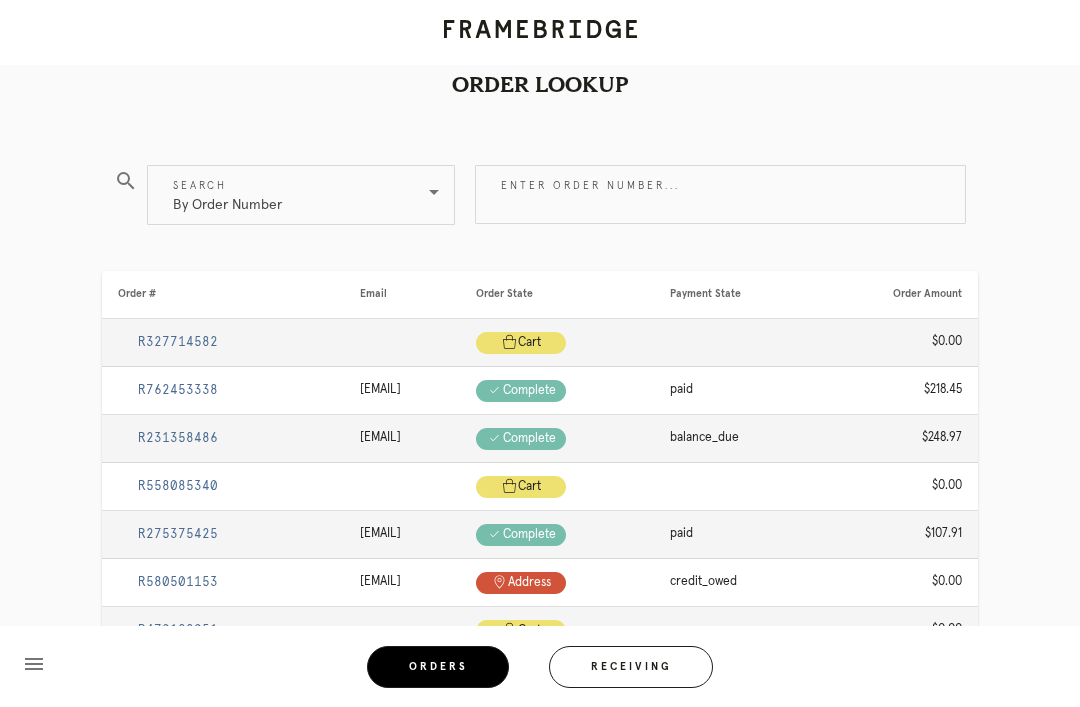 click on "Receiving" at bounding box center (631, 667) 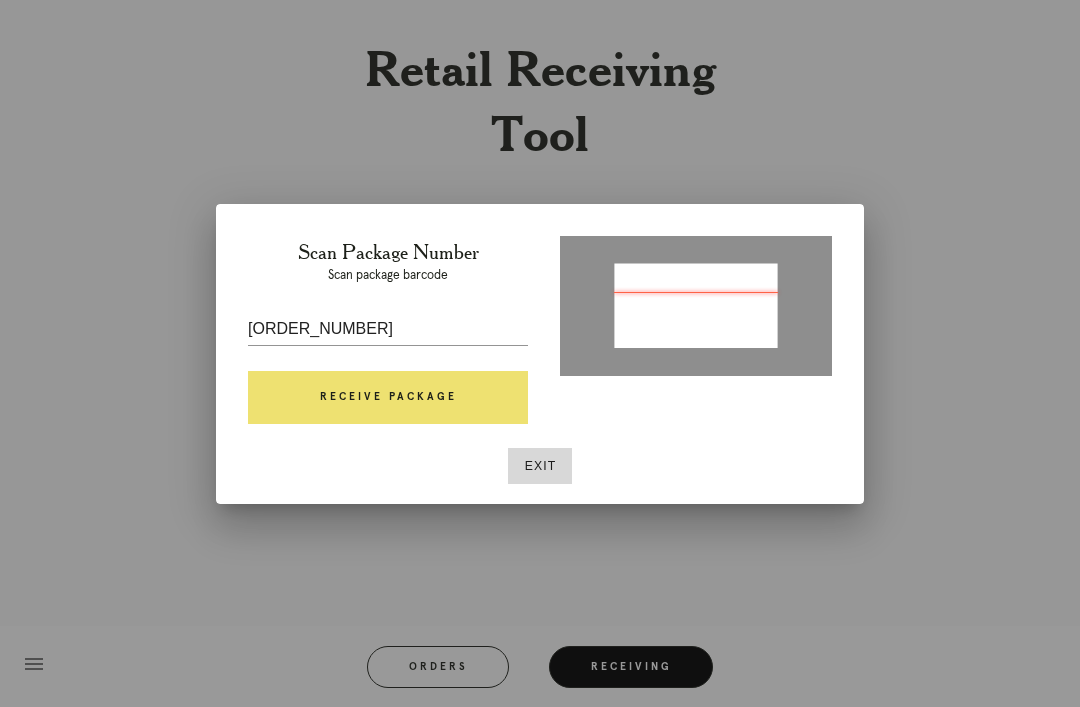 type on "L3W998433588687035" 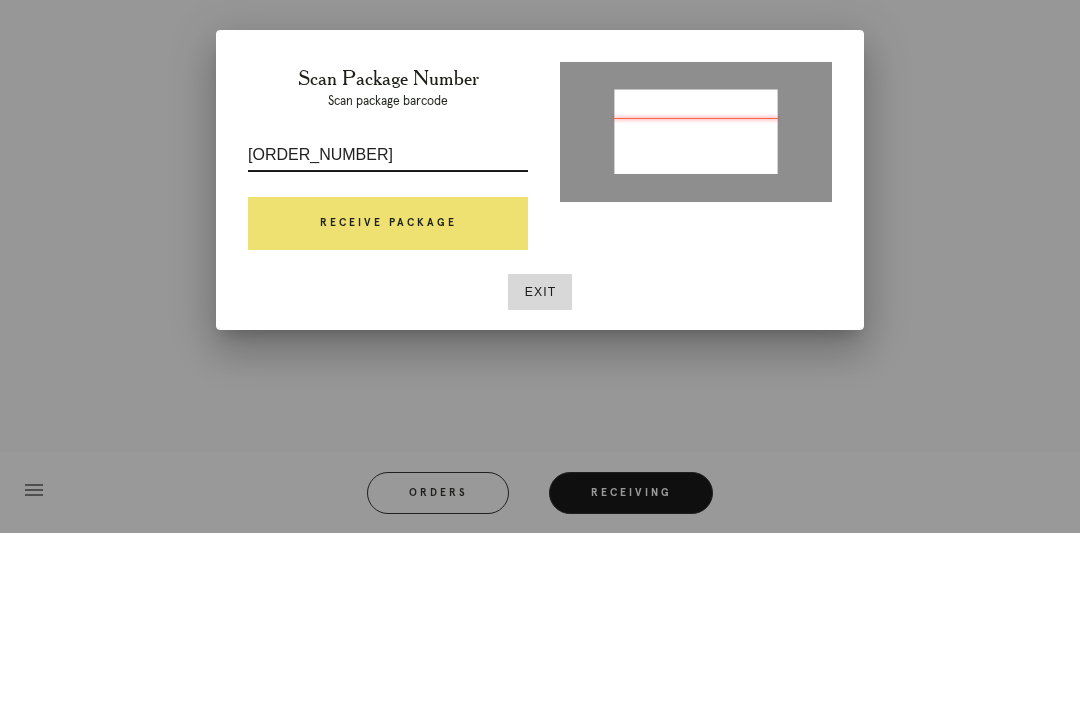 click on "L3W998433588687035" at bounding box center (388, 329) 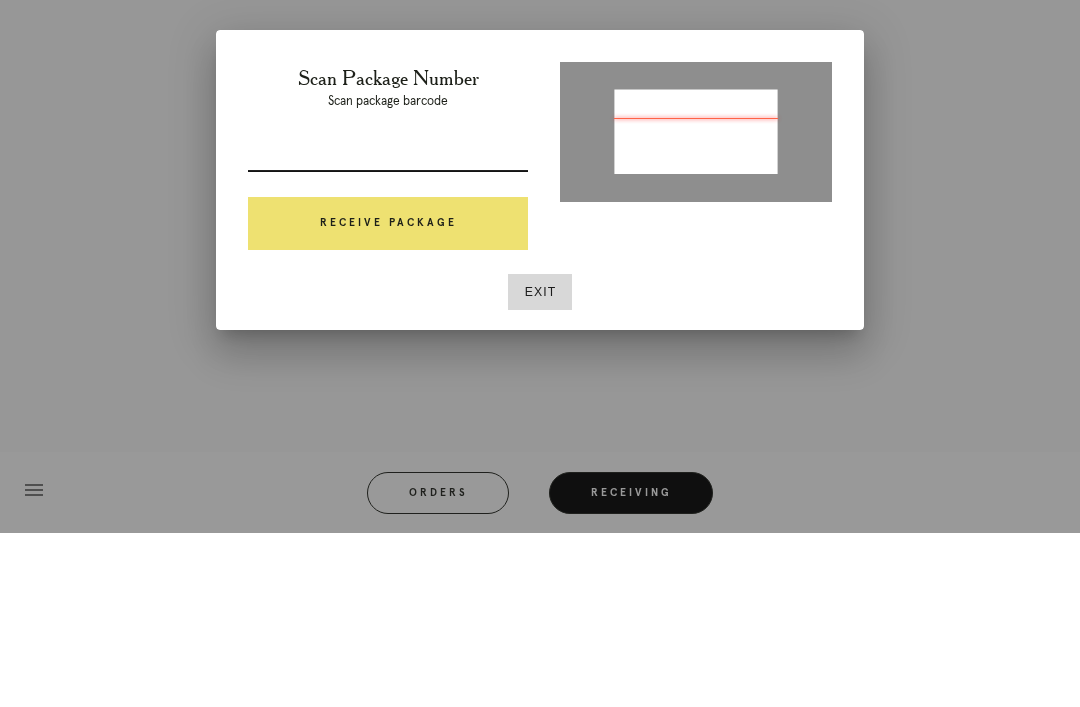 type on "P687867305263400" 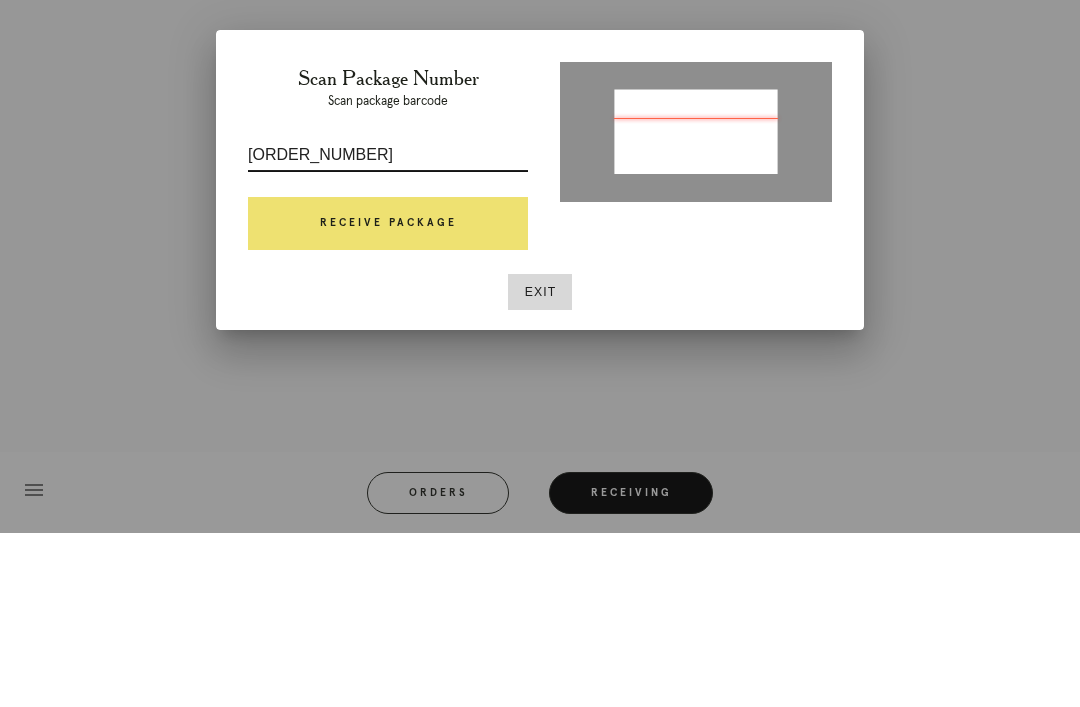 click on "Receive Package" at bounding box center [388, 398] 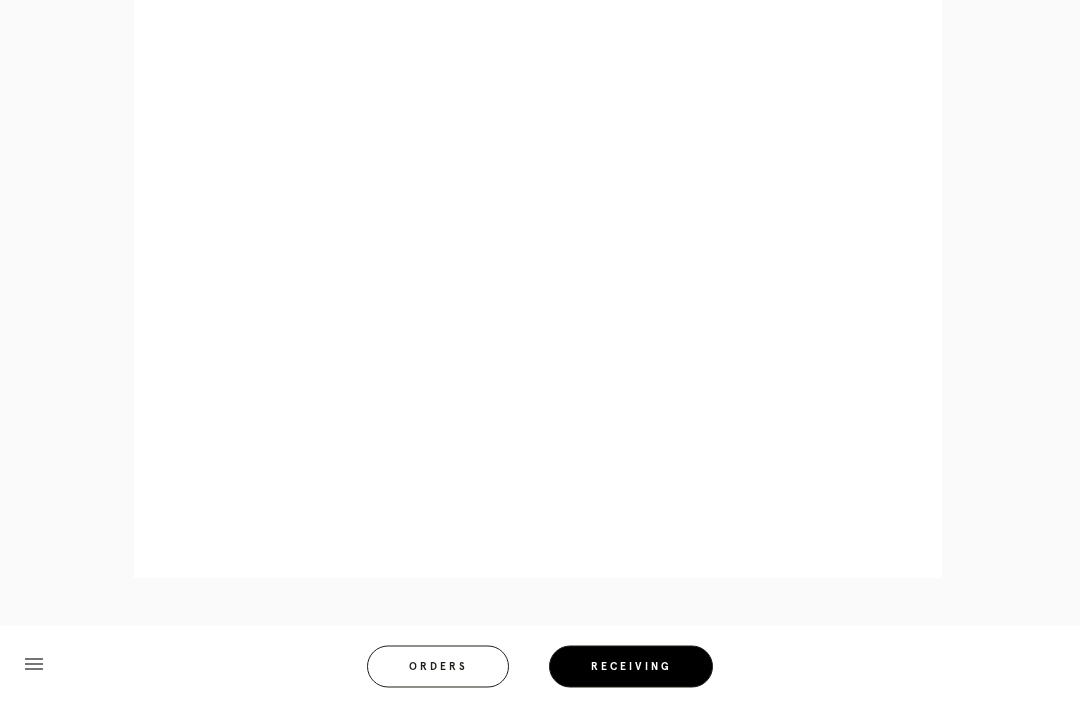 scroll, scrollTop: 944, scrollLeft: 0, axis: vertical 